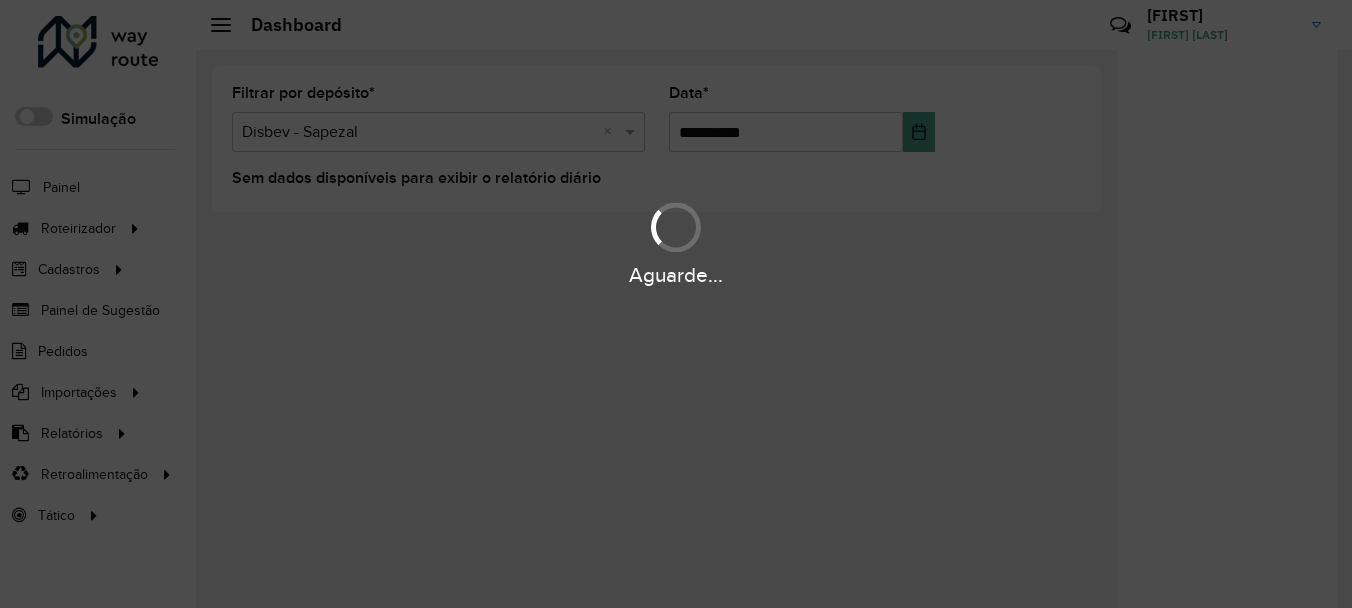scroll, scrollTop: 0, scrollLeft: 0, axis: both 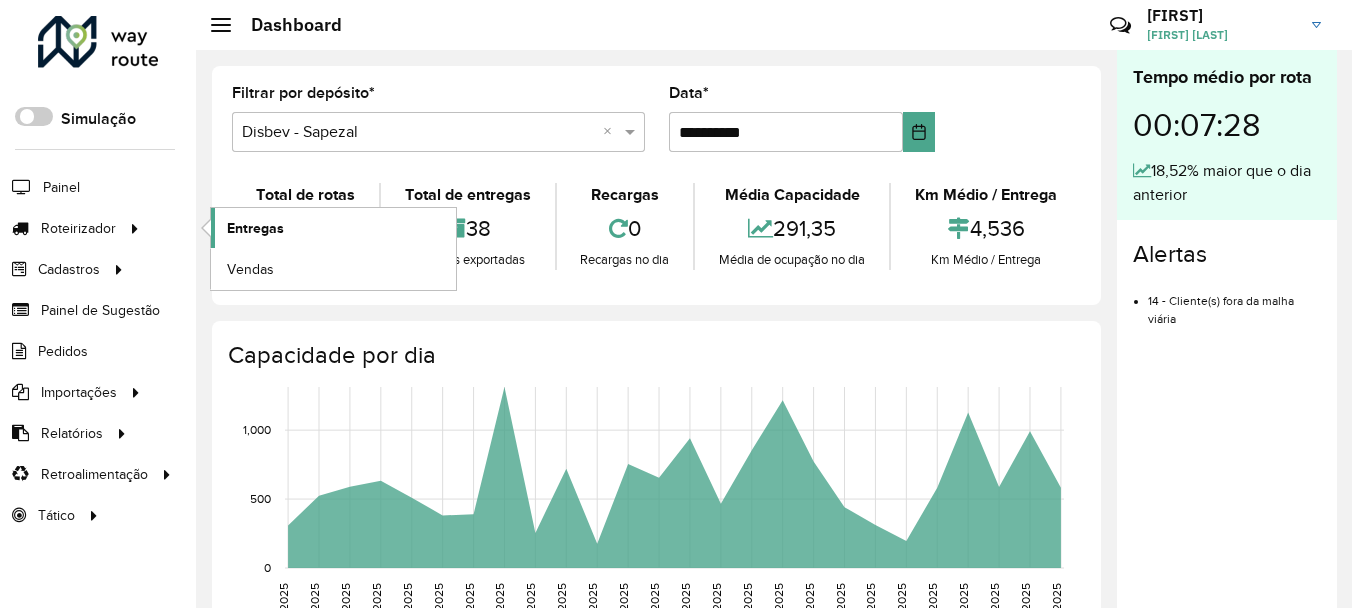 click on "Entregas" 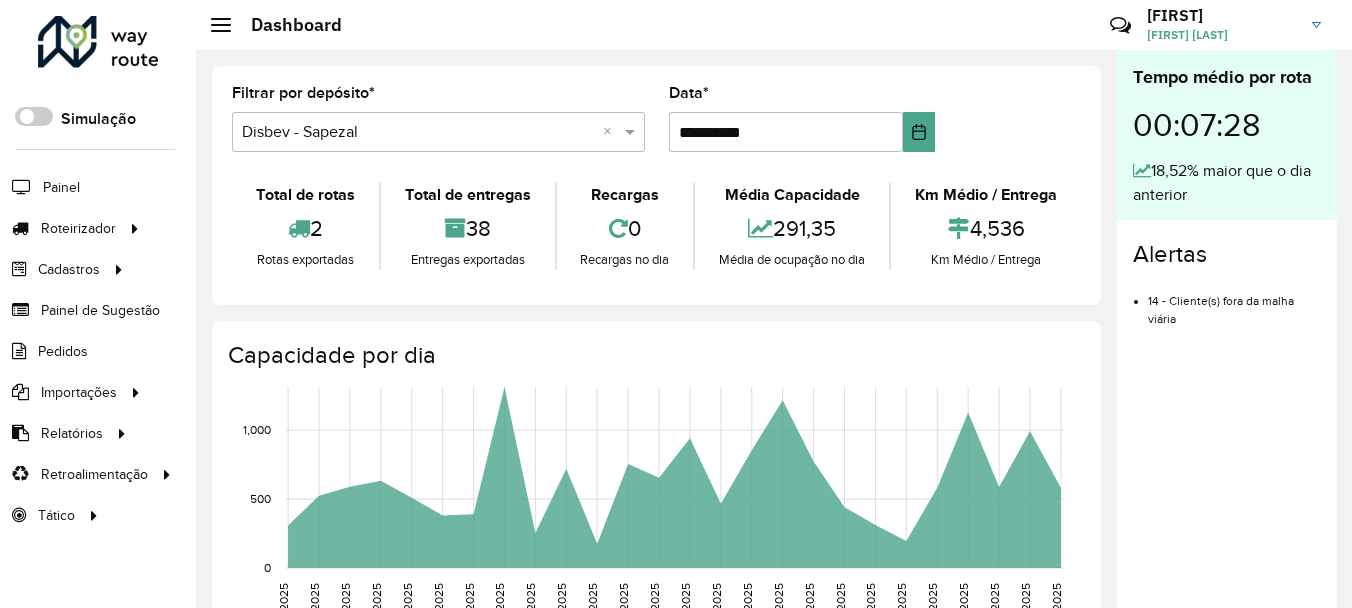 drag, startPoint x: 1200, startPoint y: 451, endPoint x: 1037, endPoint y: 428, distance: 164.6147 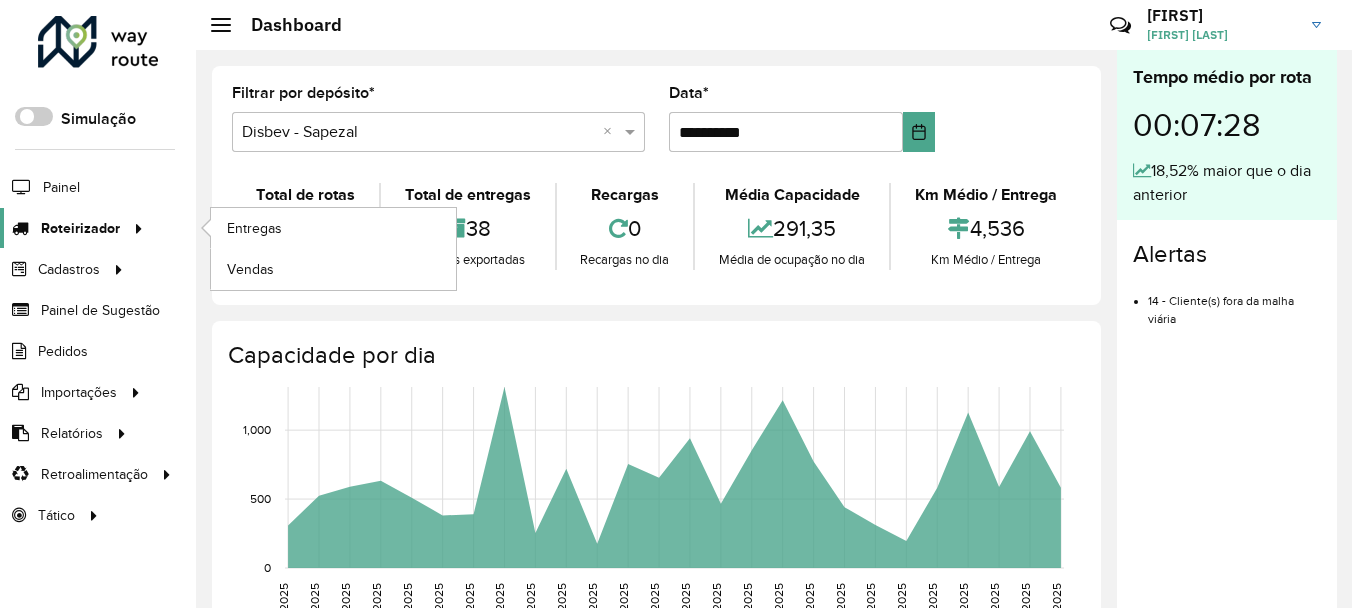 click 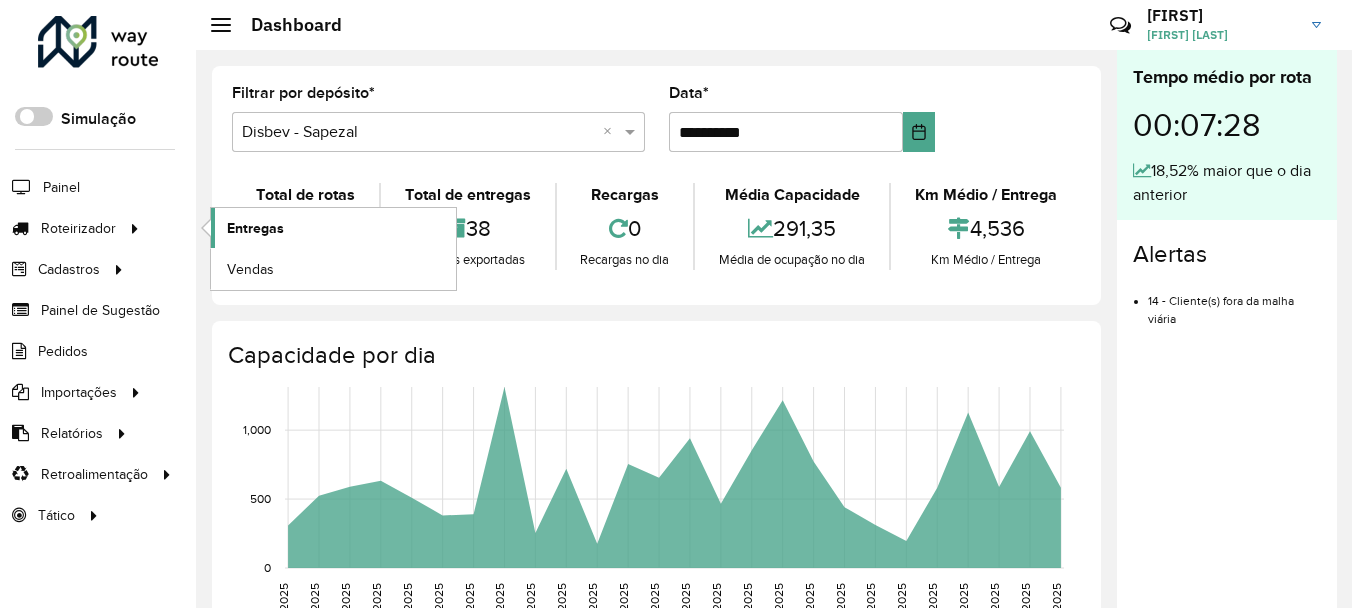 click on "Entregas" 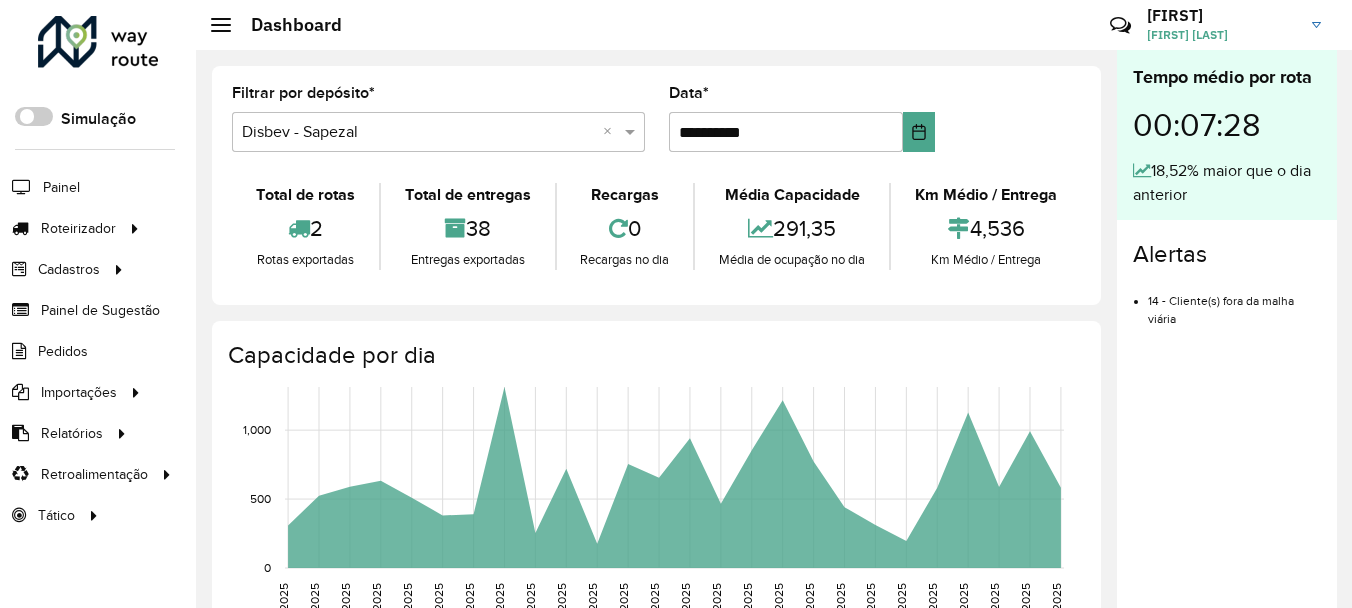 scroll, scrollTop: 14, scrollLeft: 0, axis: vertical 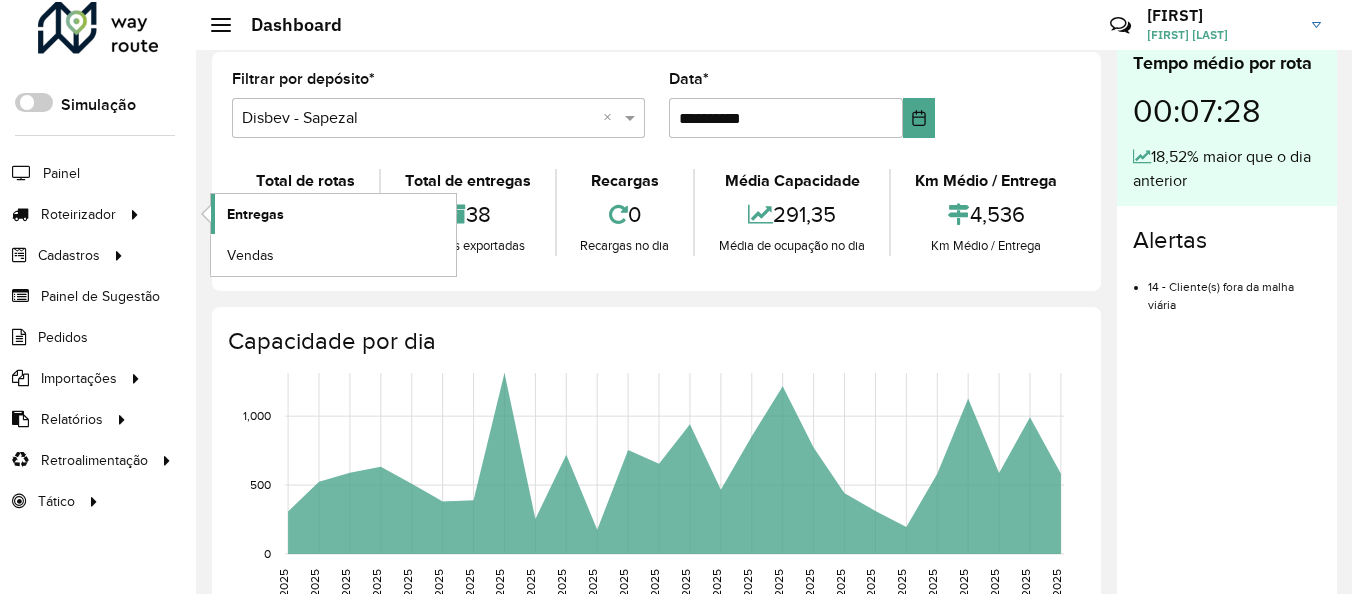 click on "Entregas" 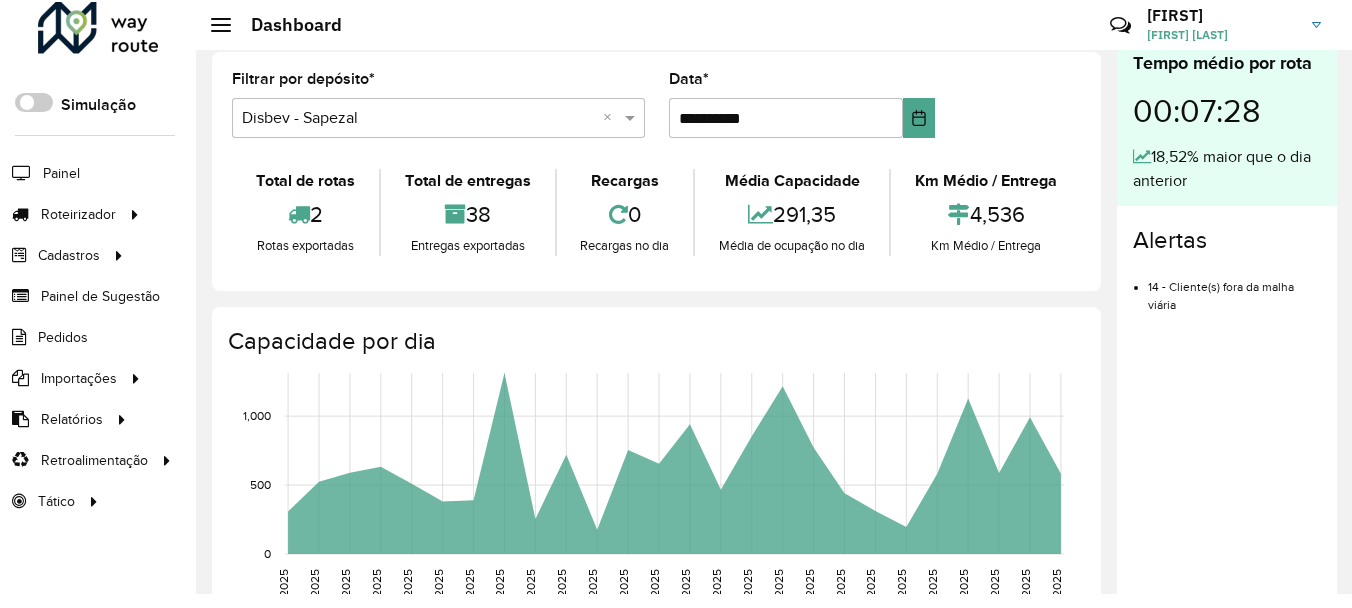 click on "Tempo médio por rota 00:07:28  18,52% maior que o dia anterior  Alertas  14 - Cliente(s) fora da malha viária" 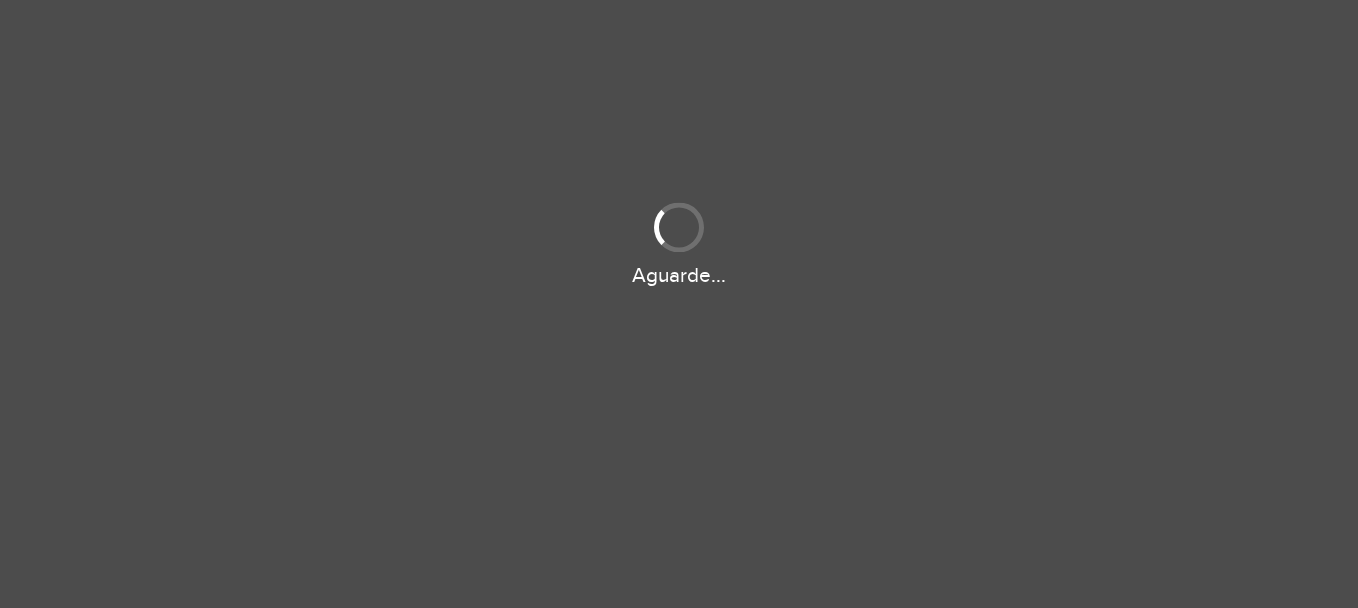 scroll, scrollTop: 0, scrollLeft: 0, axis: both 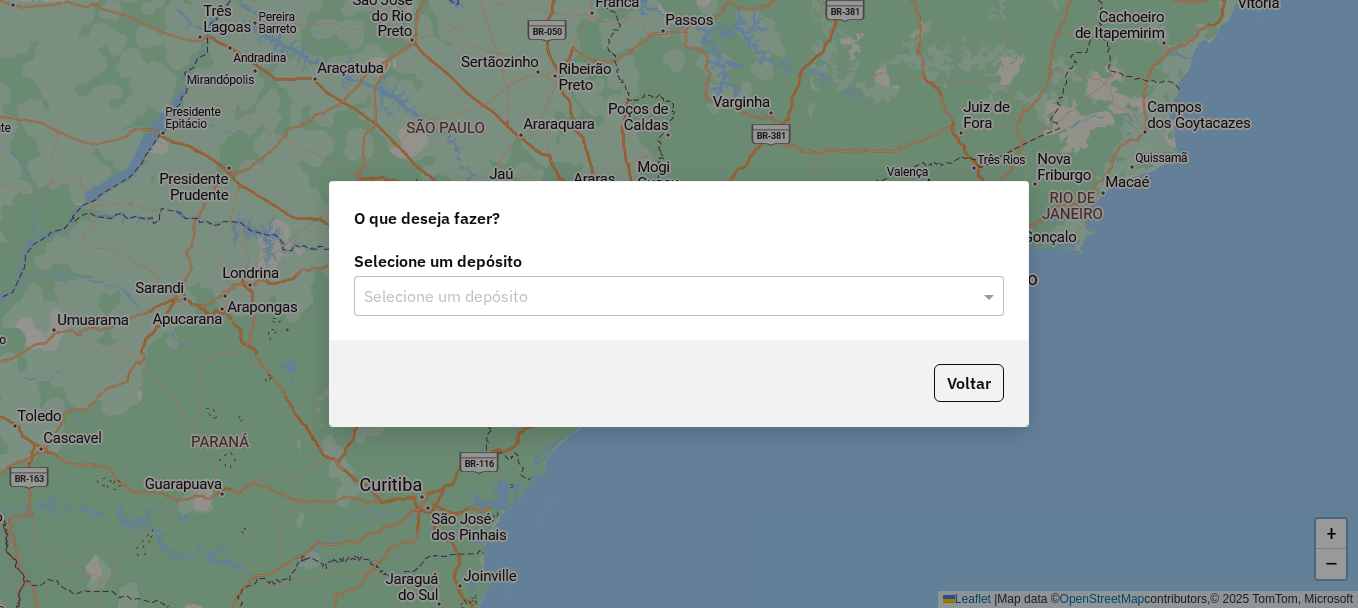 click 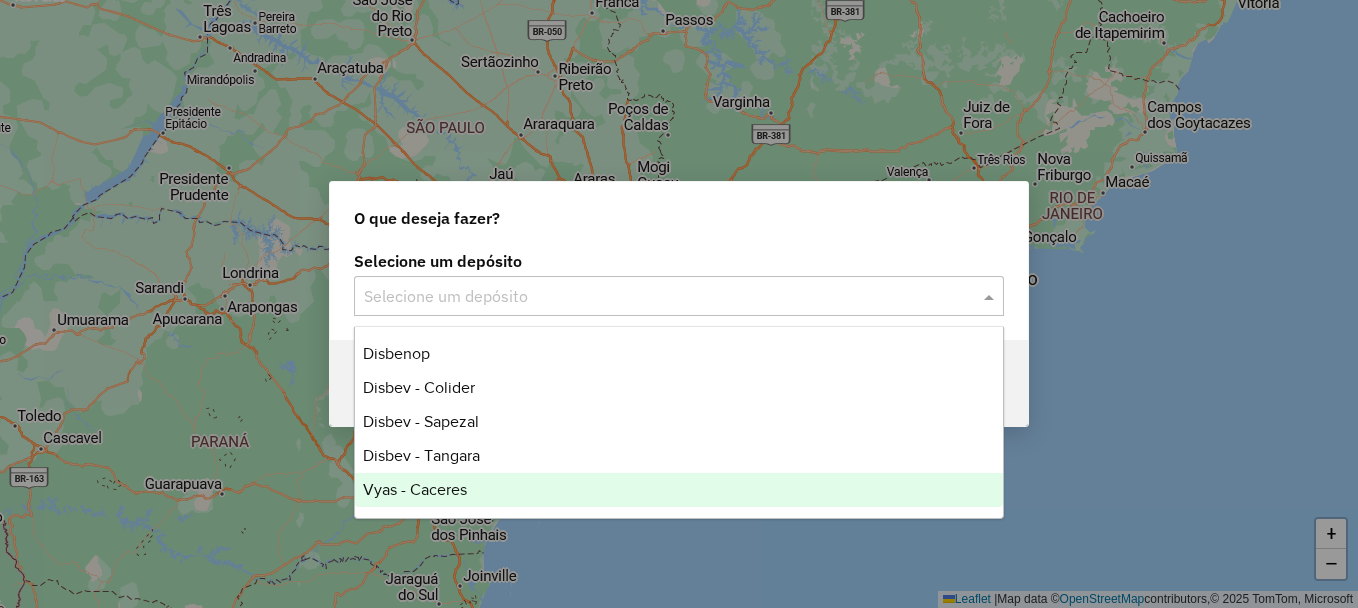click on "Vyas - Caceres" at bounding box center (415, 489) 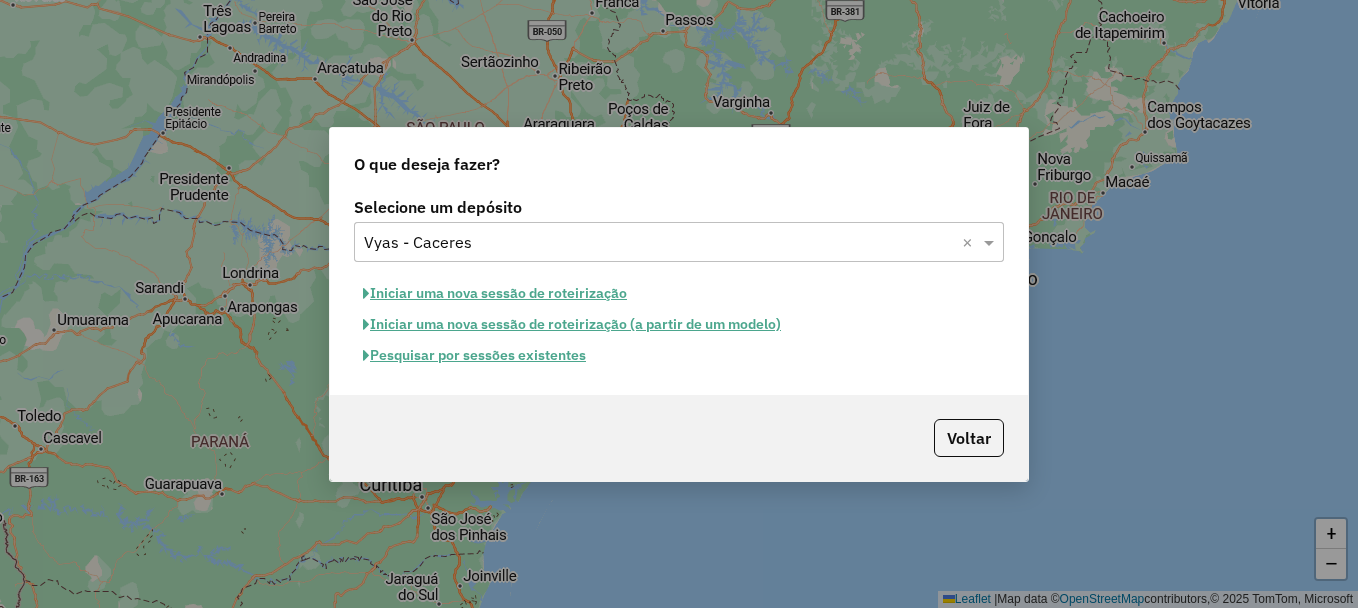 click on "Pesquisar por sessões existentes" 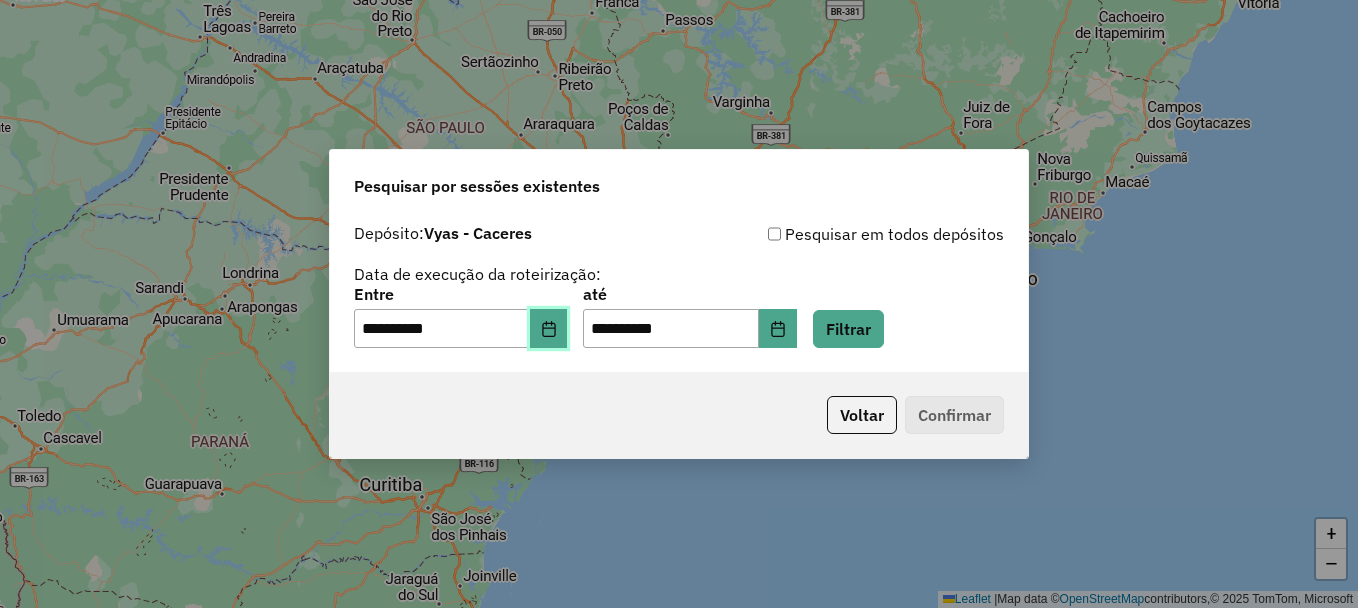 click at bounding box center (549, 329) 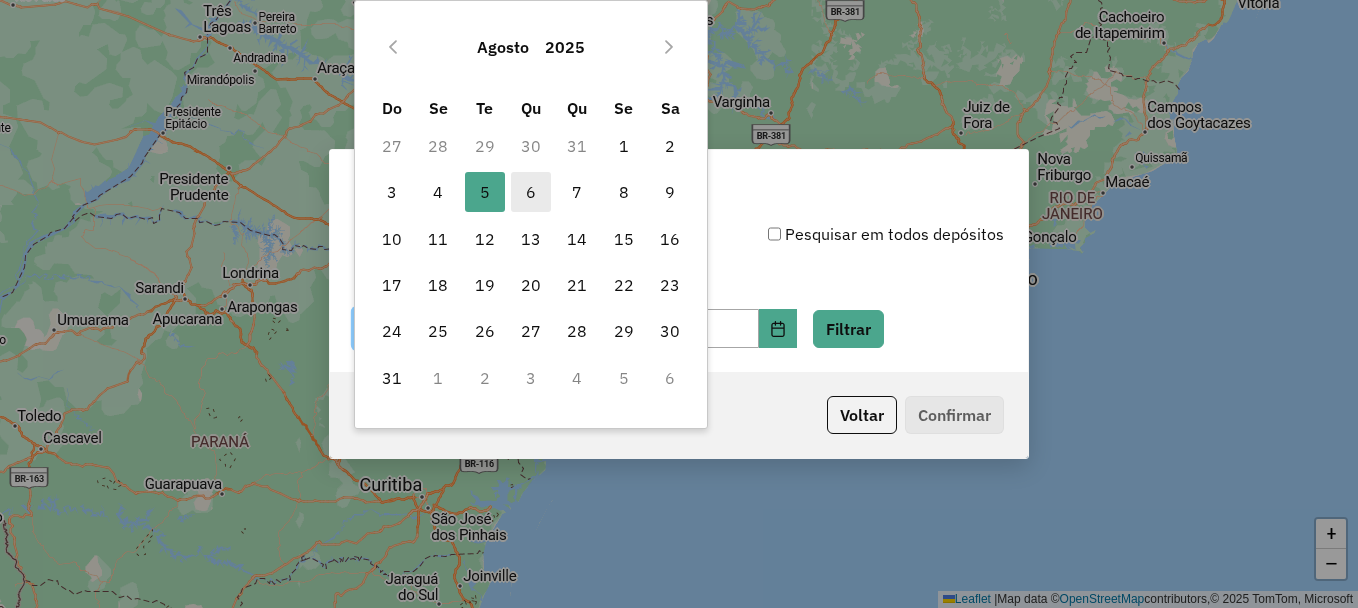 click on "6" at bounding box center [531, 192] 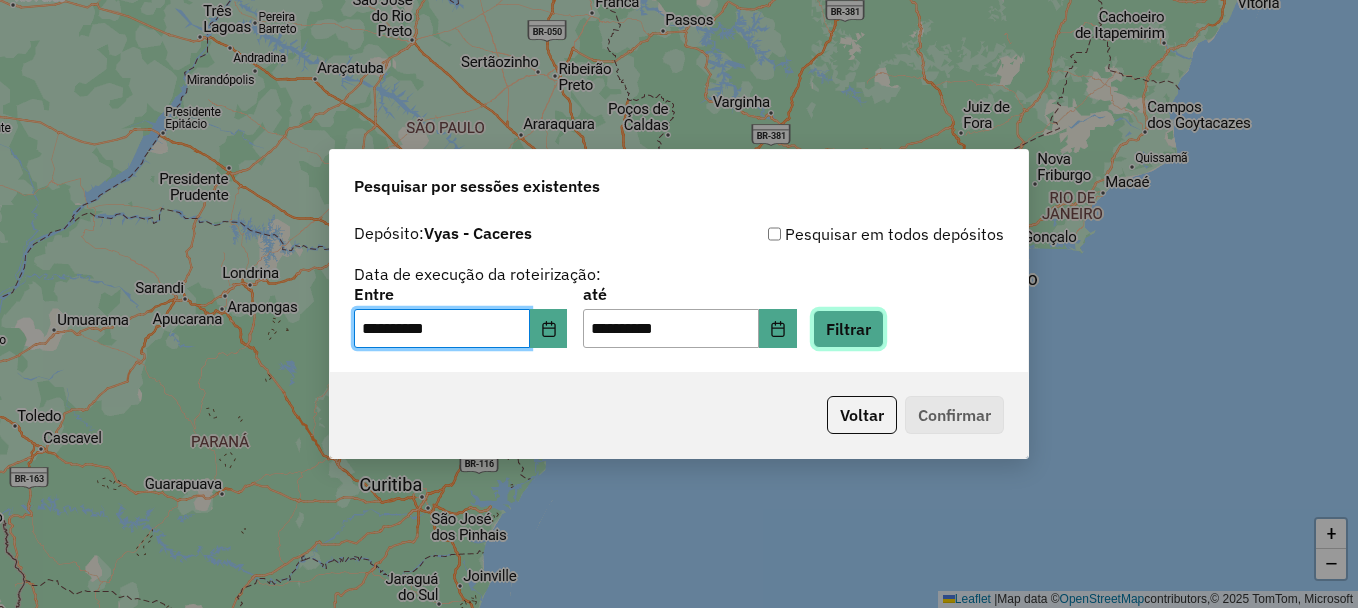click on "Filtrar" 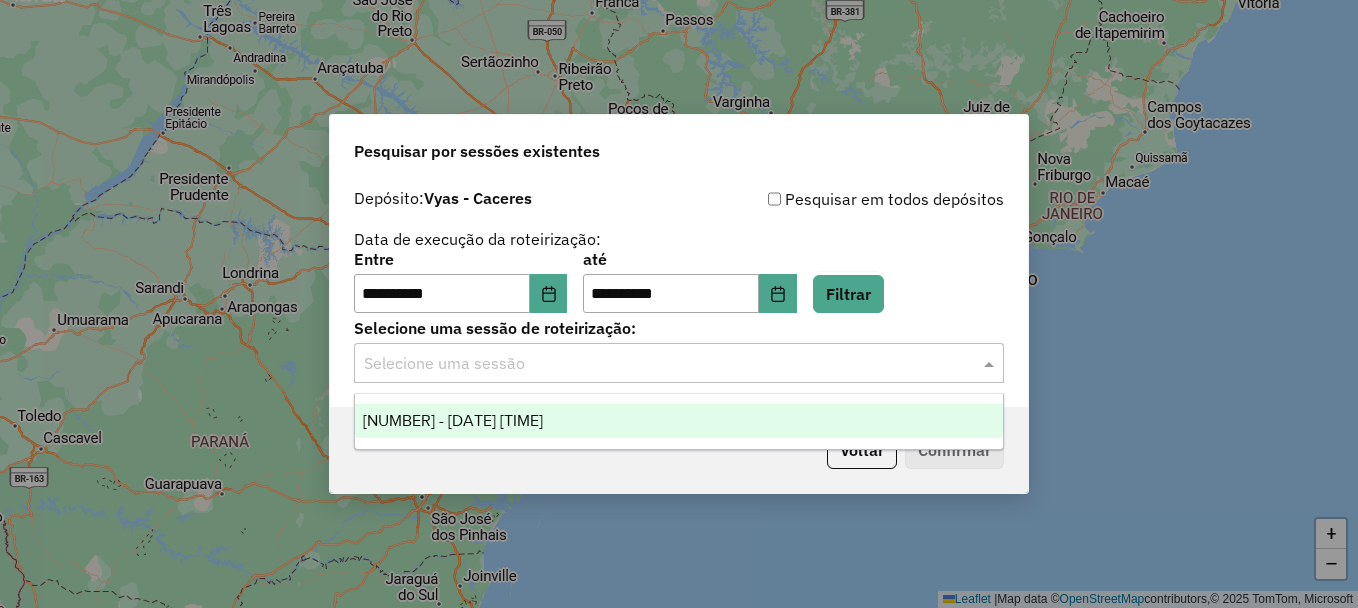 click on "Selecione uma sessão" 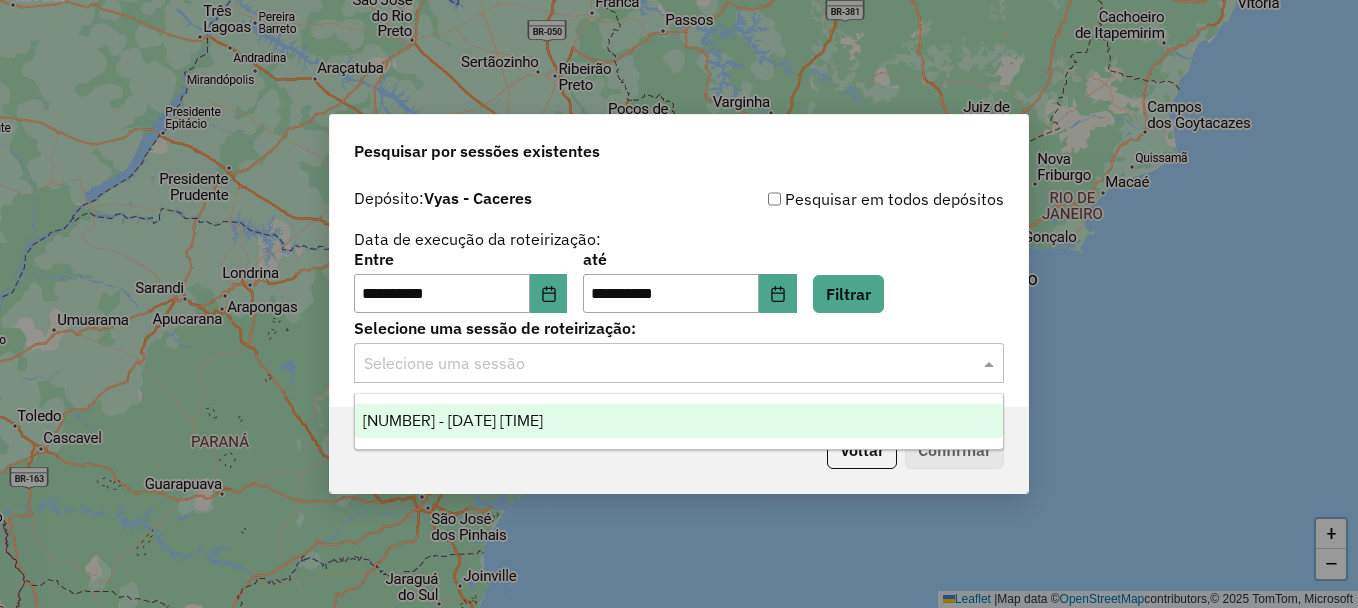 click on "975478 - 06/08/2025 19:07" at bounding box center (453, 420) 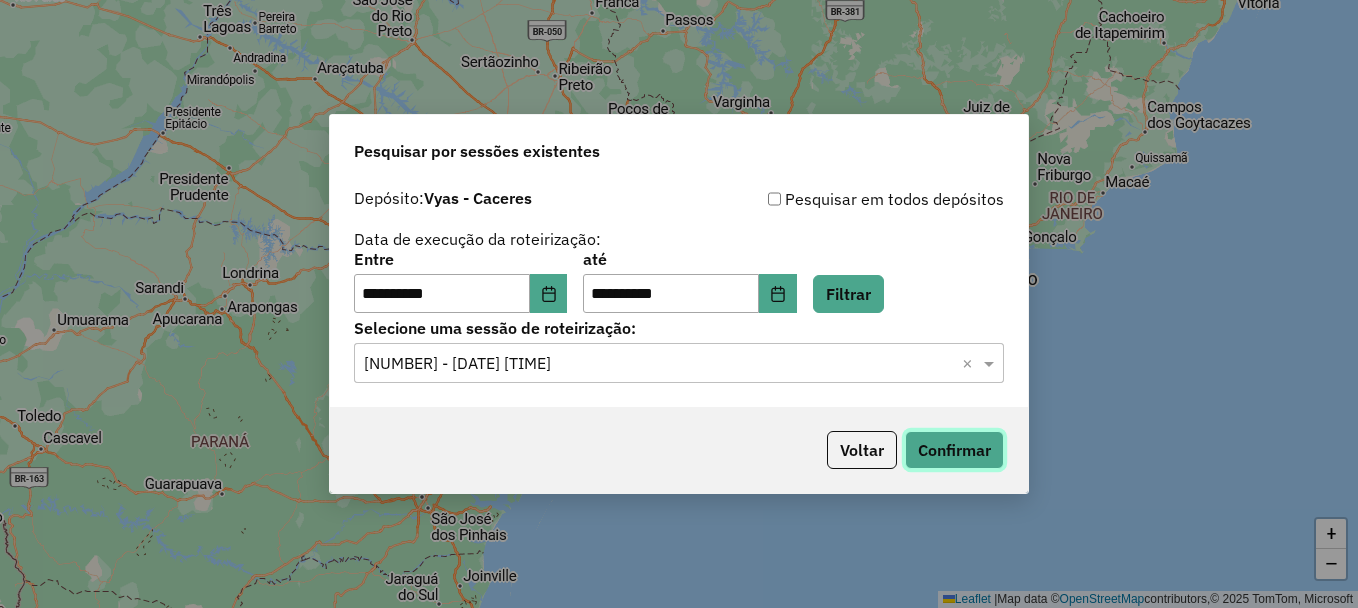 click on "Confirmar" 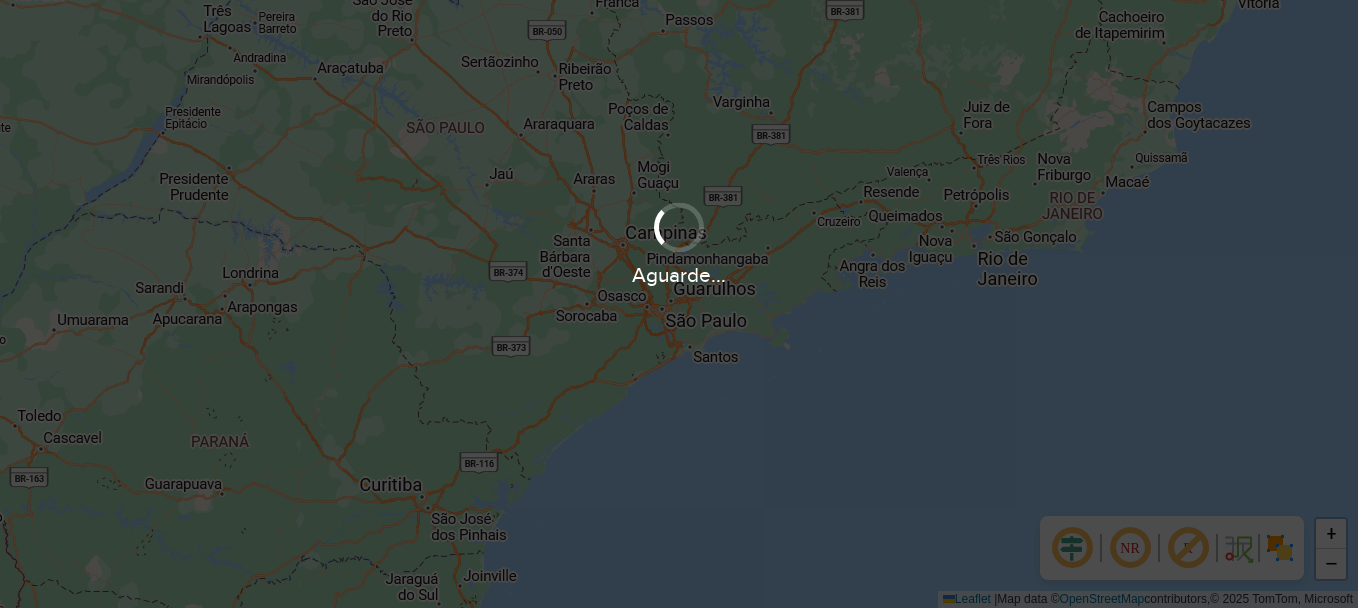 scroll, scrollTop: 0, scrollLeft: 0, axis: both 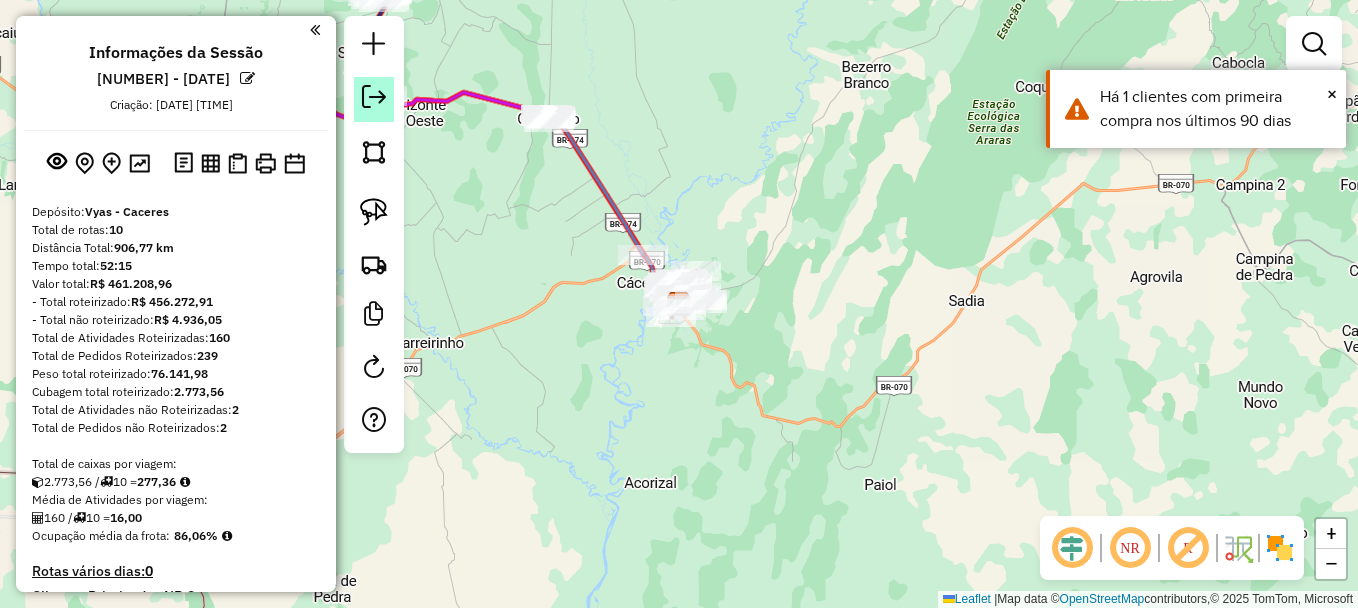 click 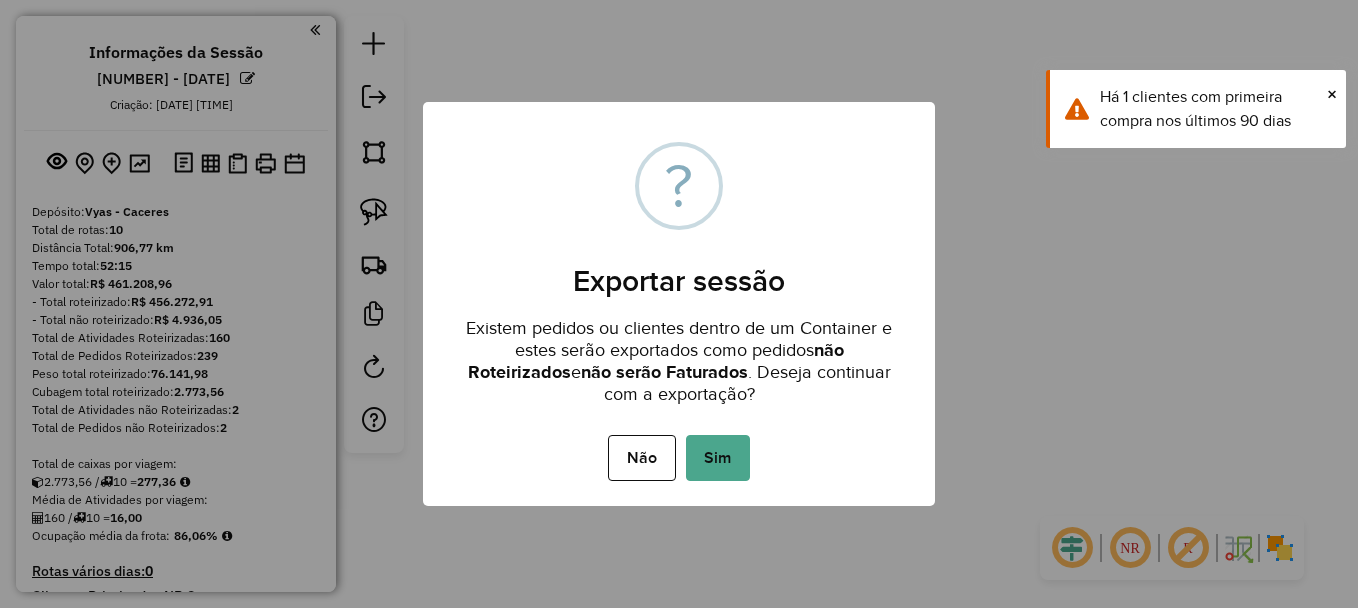 click on "Não No Sim" at bounding box center (679, 458) 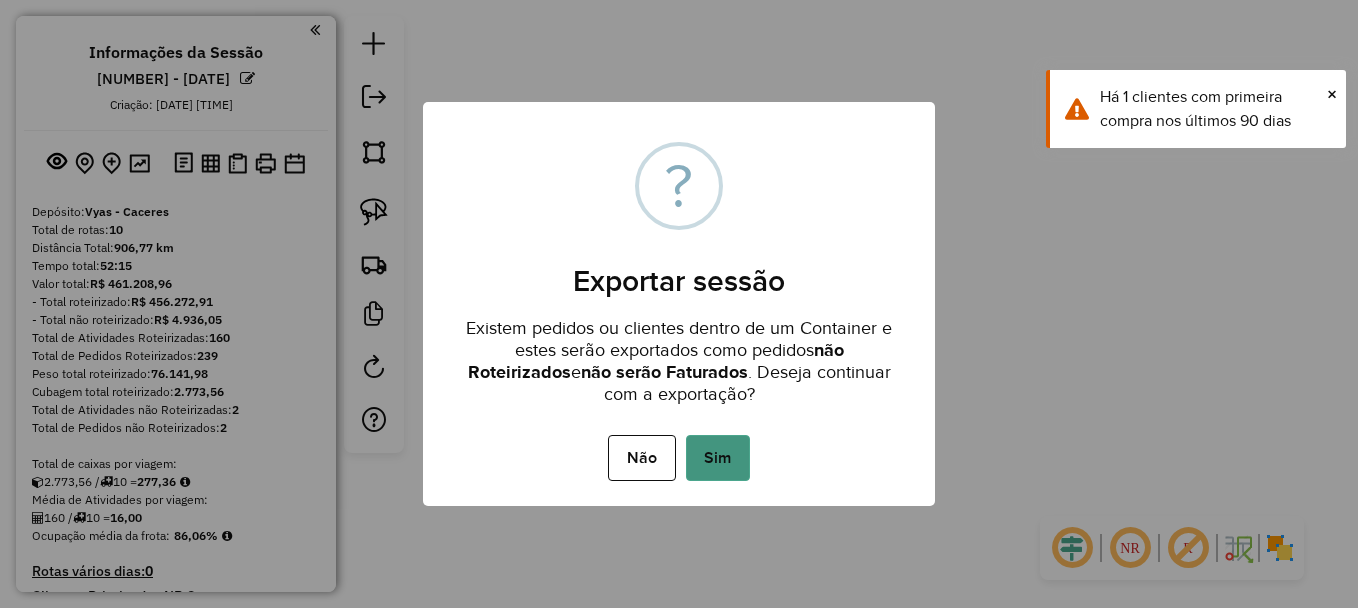 click on "Sim" at bounding box center (718, 458) 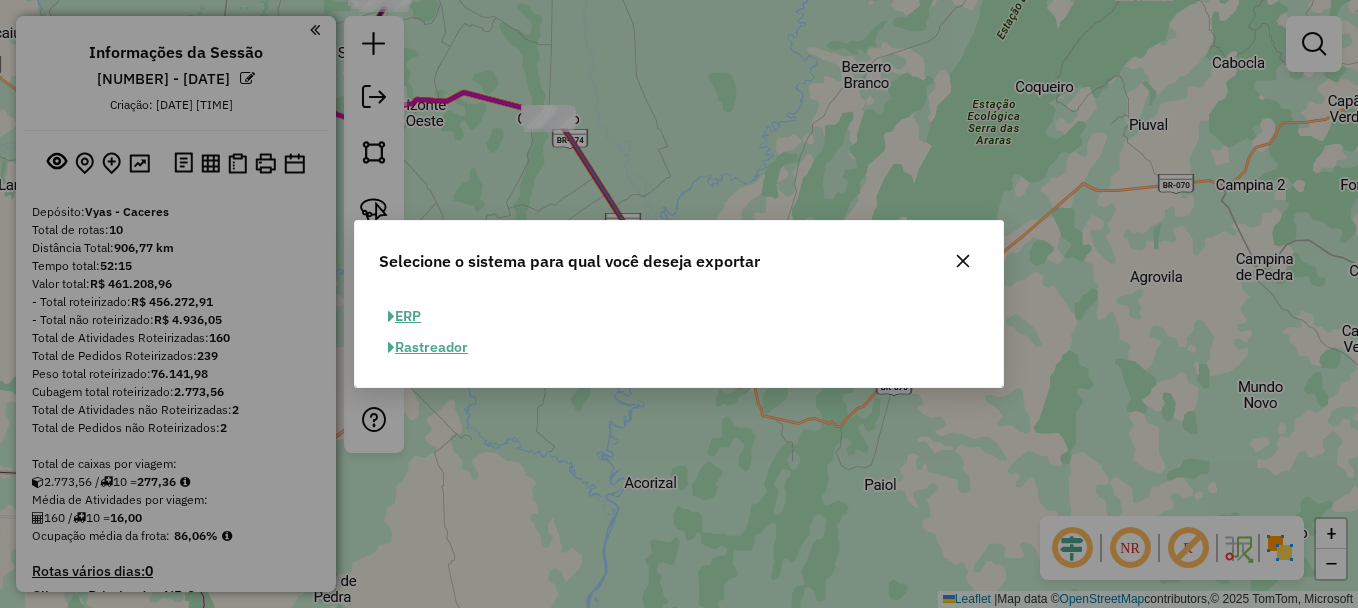 click on "ERP" 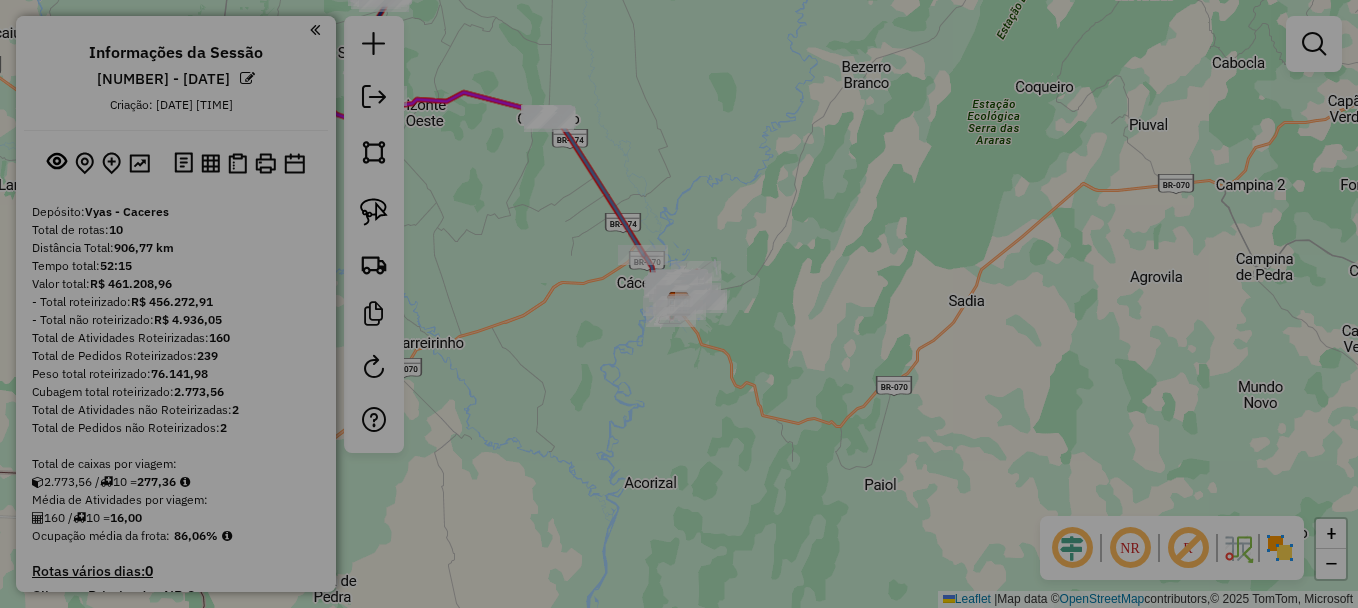 select on "**" 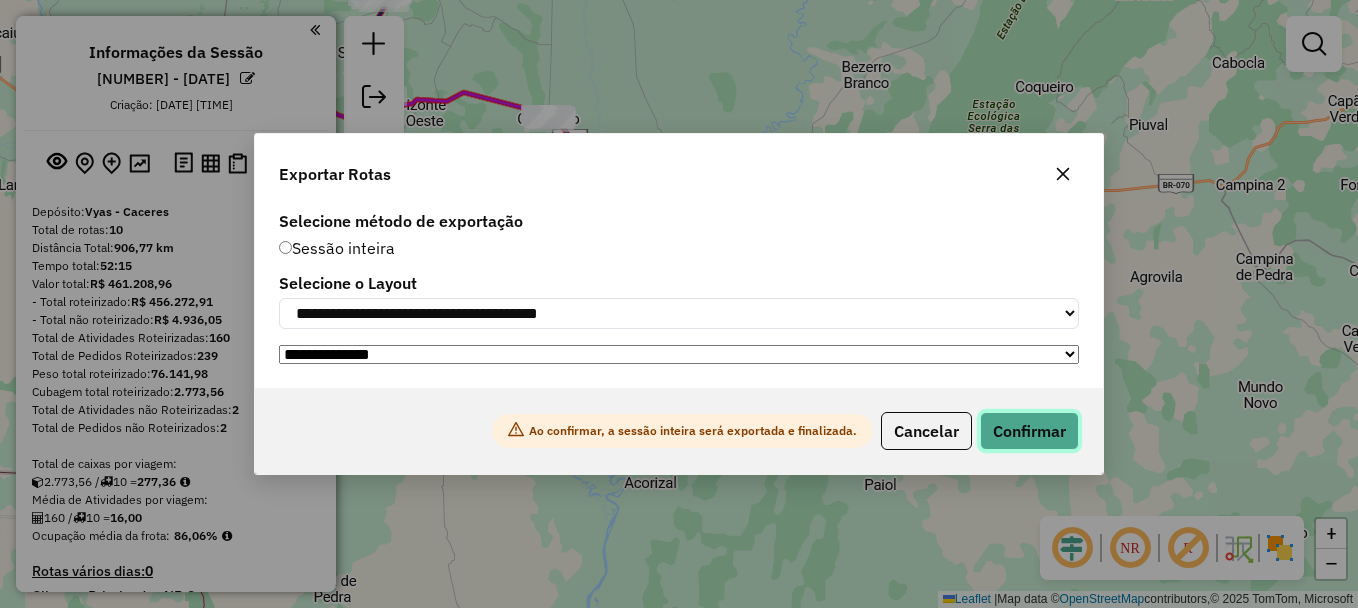 click on "Confirmar" 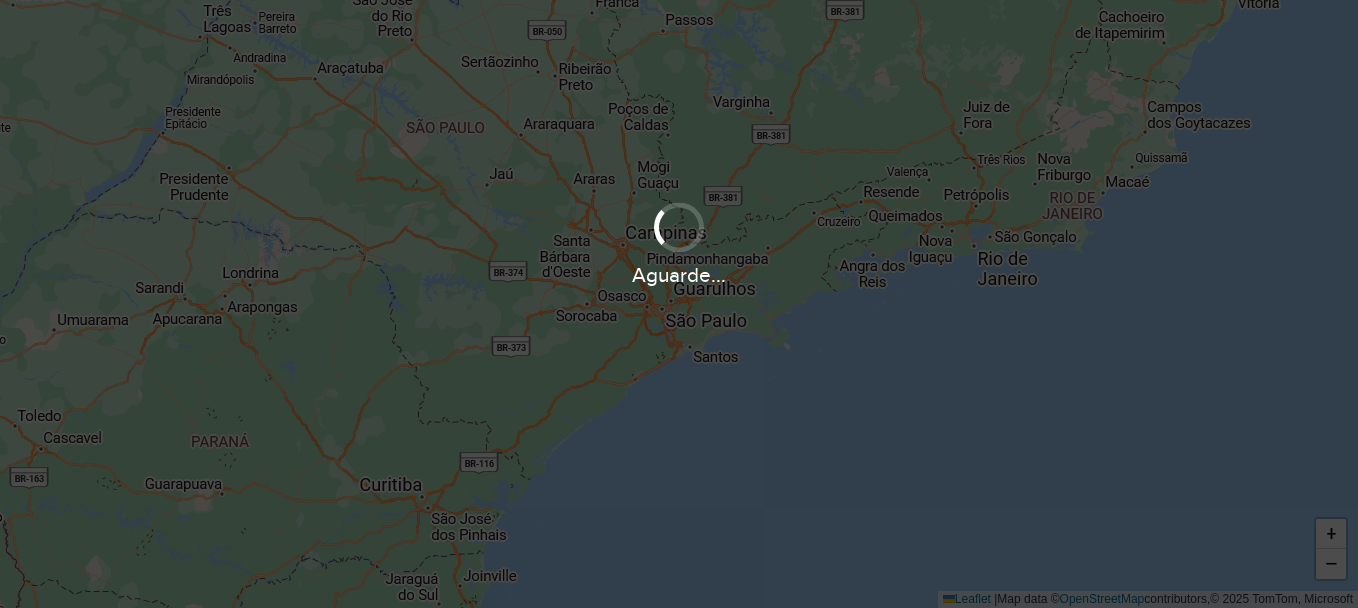 scroll, scrollTop: 0, scrollLeft: 0, axis: both 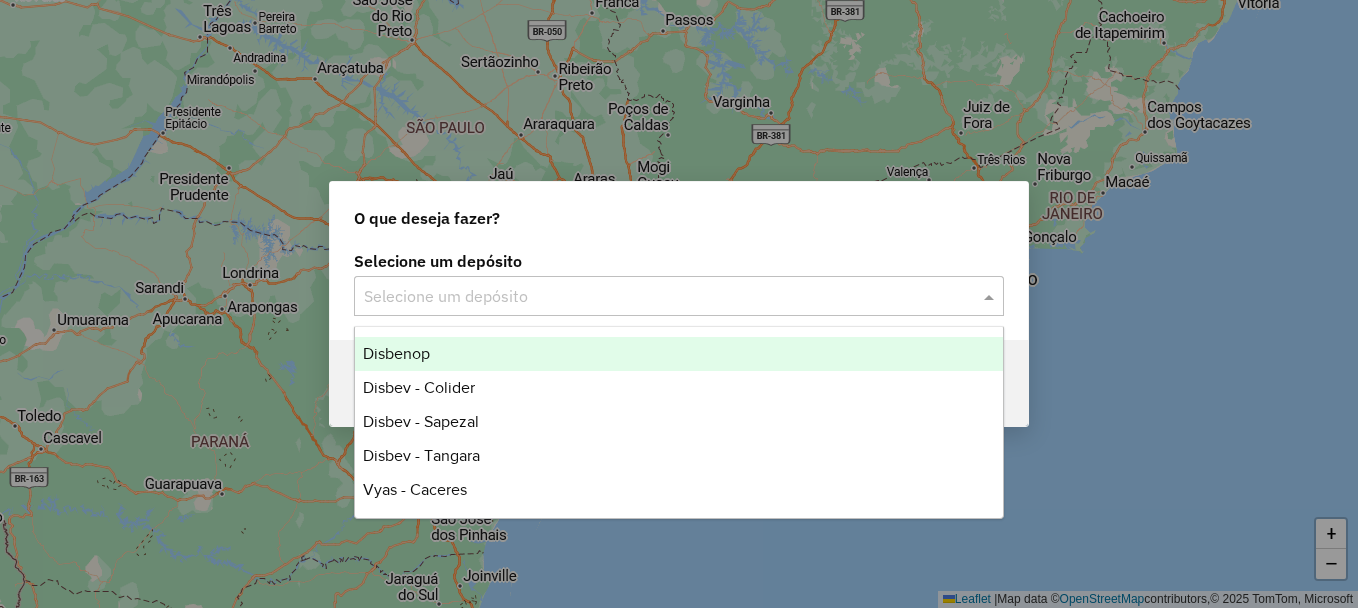 click 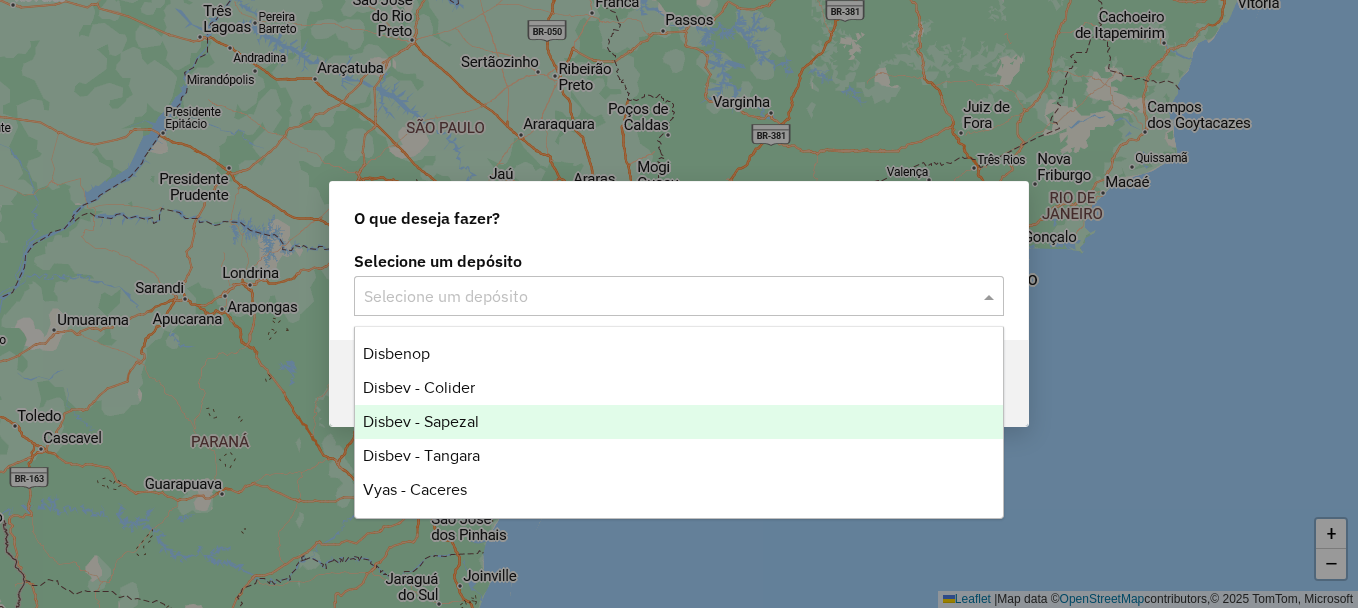 click on "Disbev - Sapezal" at bounding box center [679, 422] 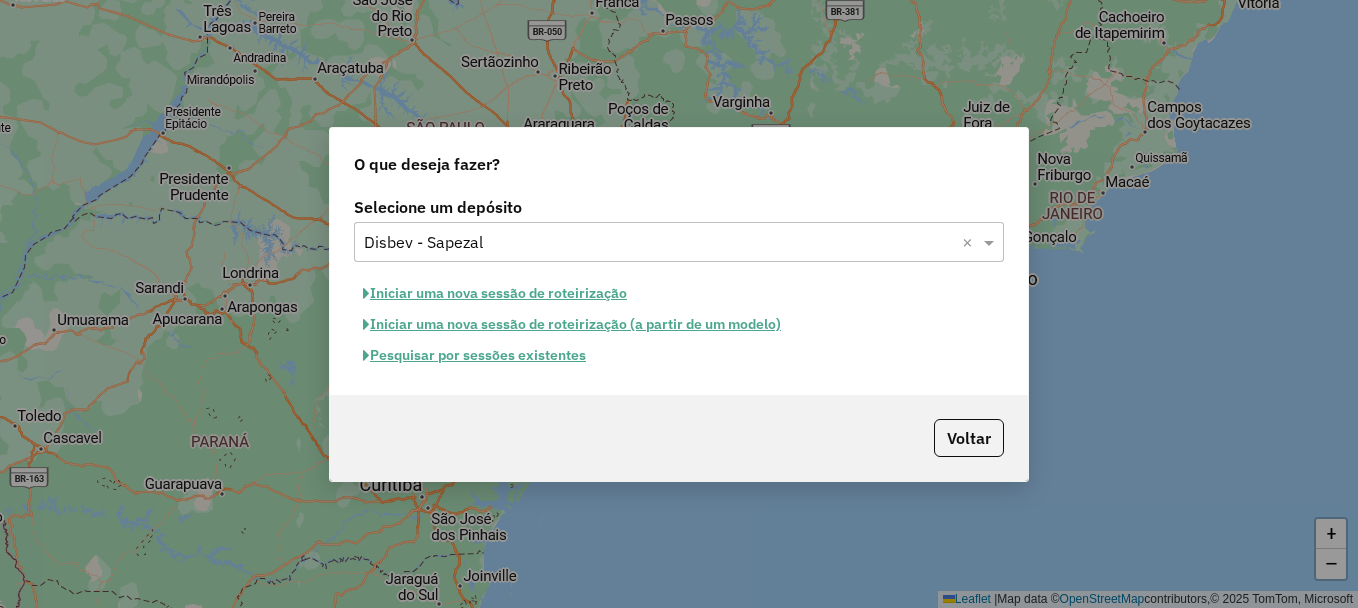 click on "Pesquisar por sessões existentes" 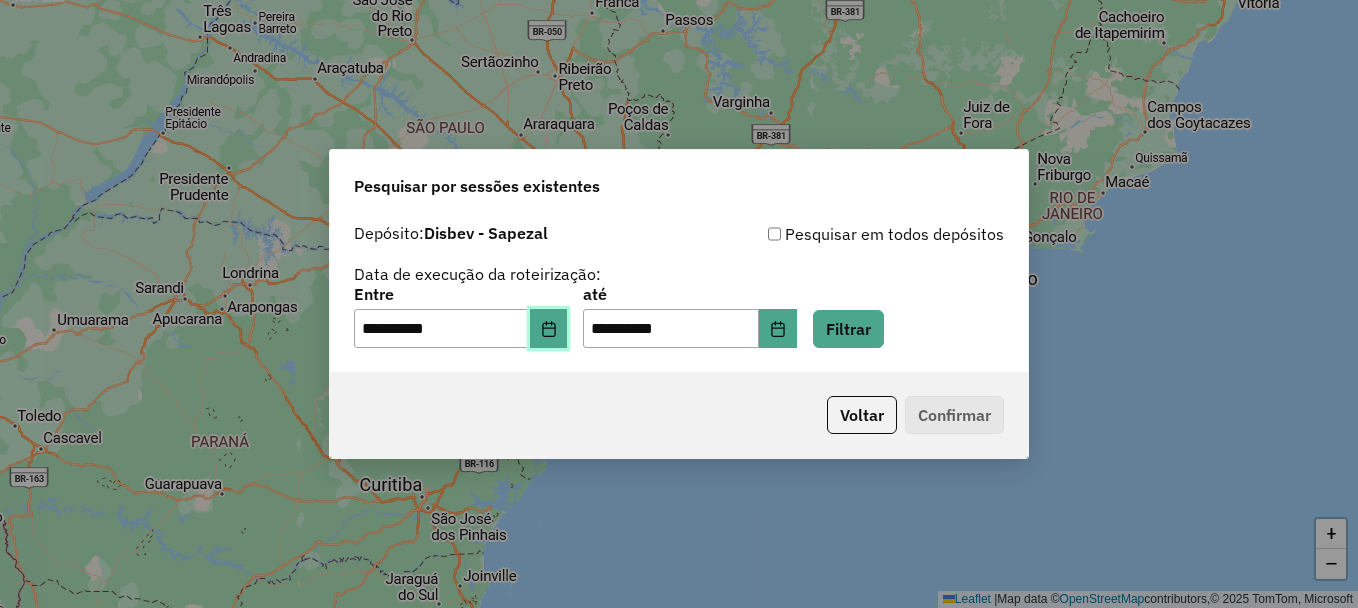click 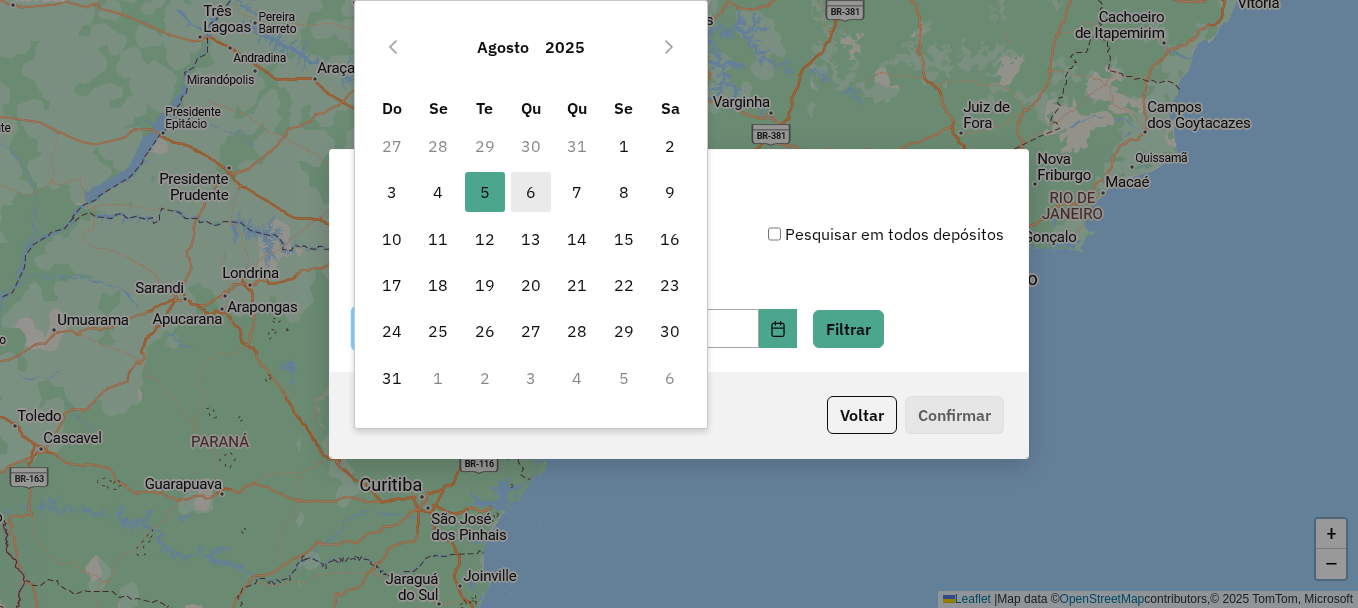 click on "6" at bounding box center [531, 192] 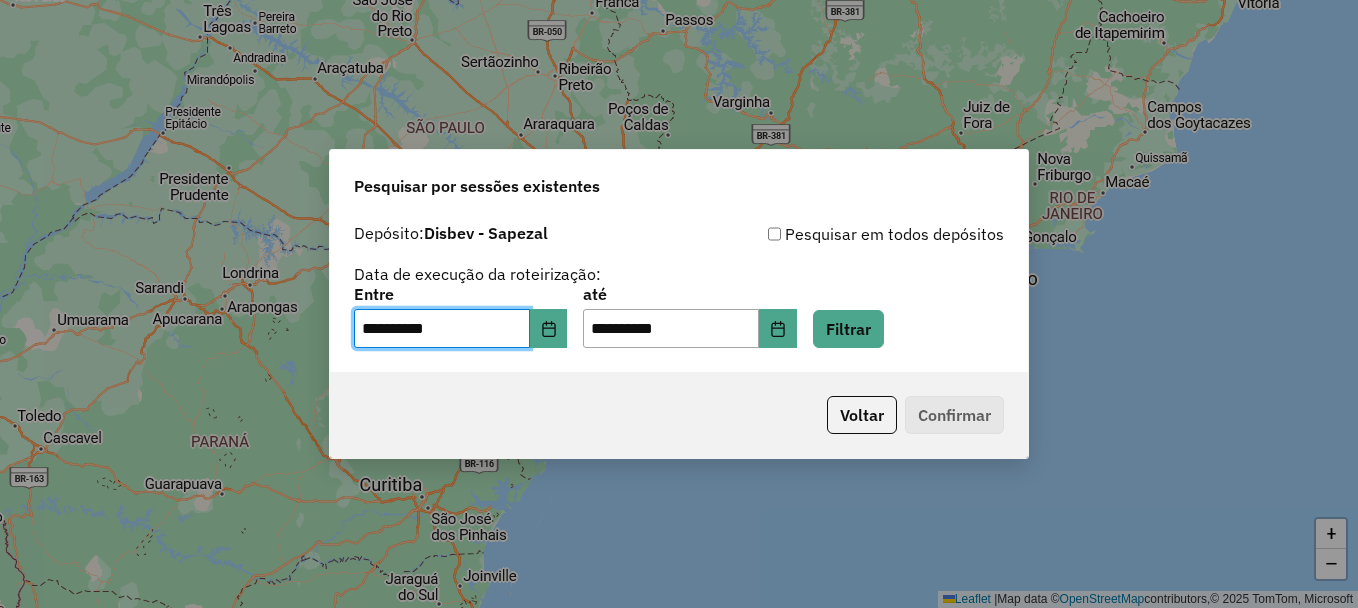 click on "**********" 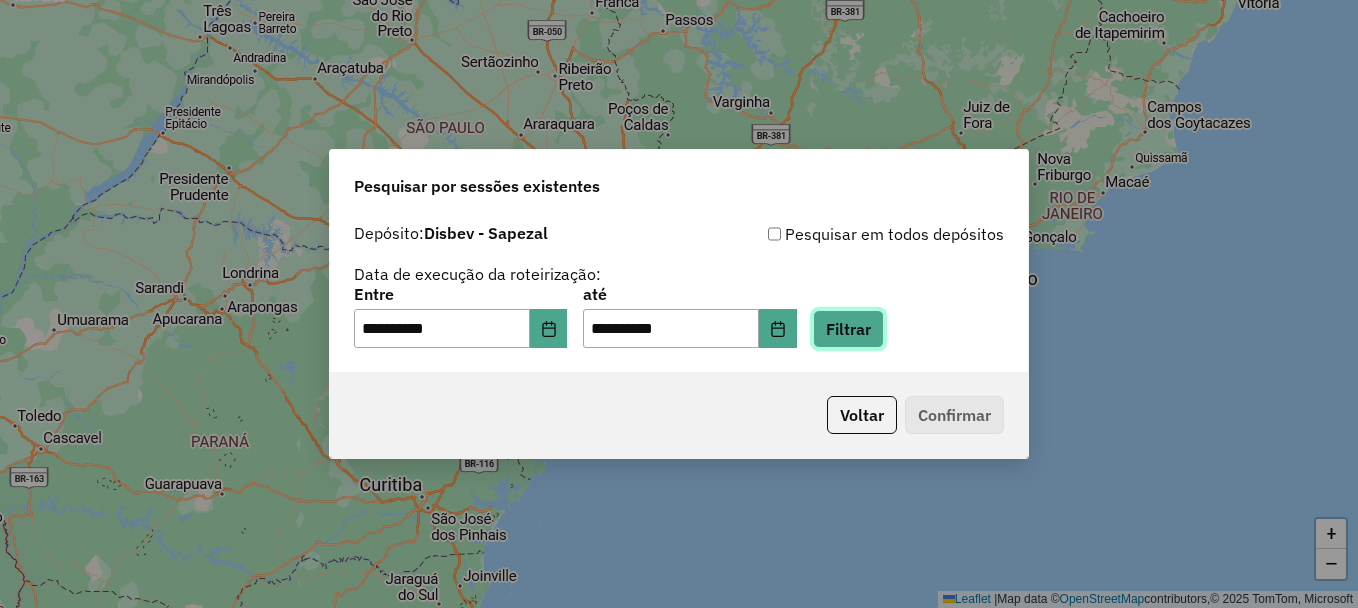 click on "Filtrar" 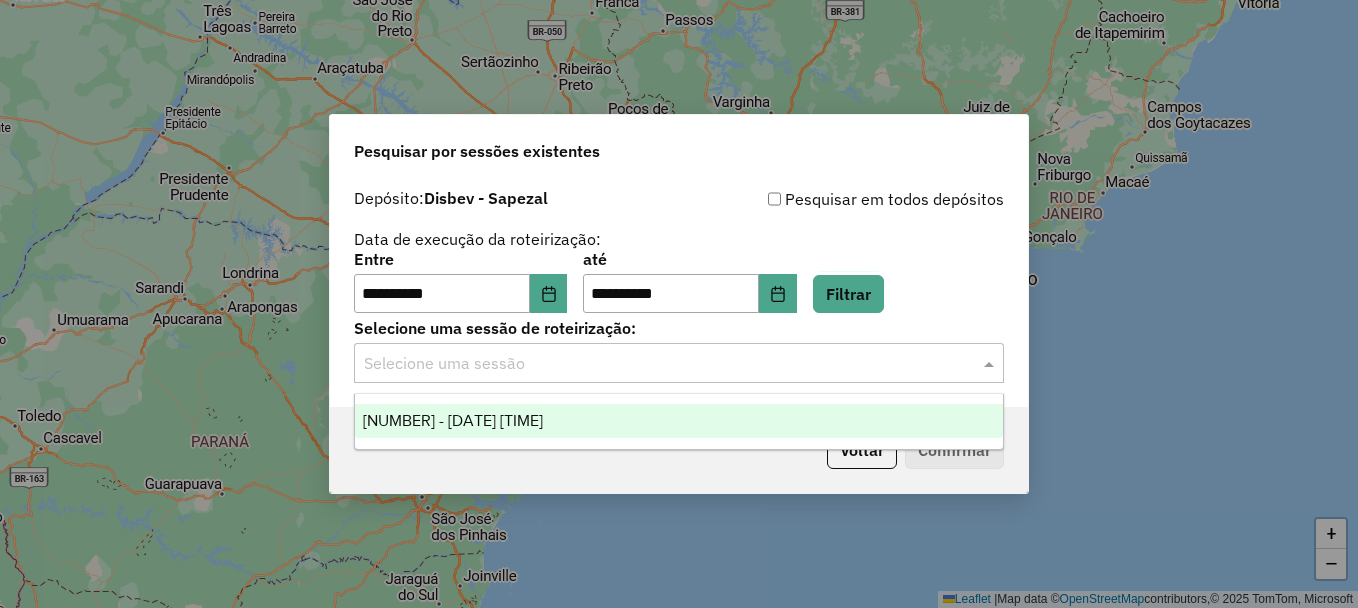 click on "Selecione uma sessão" 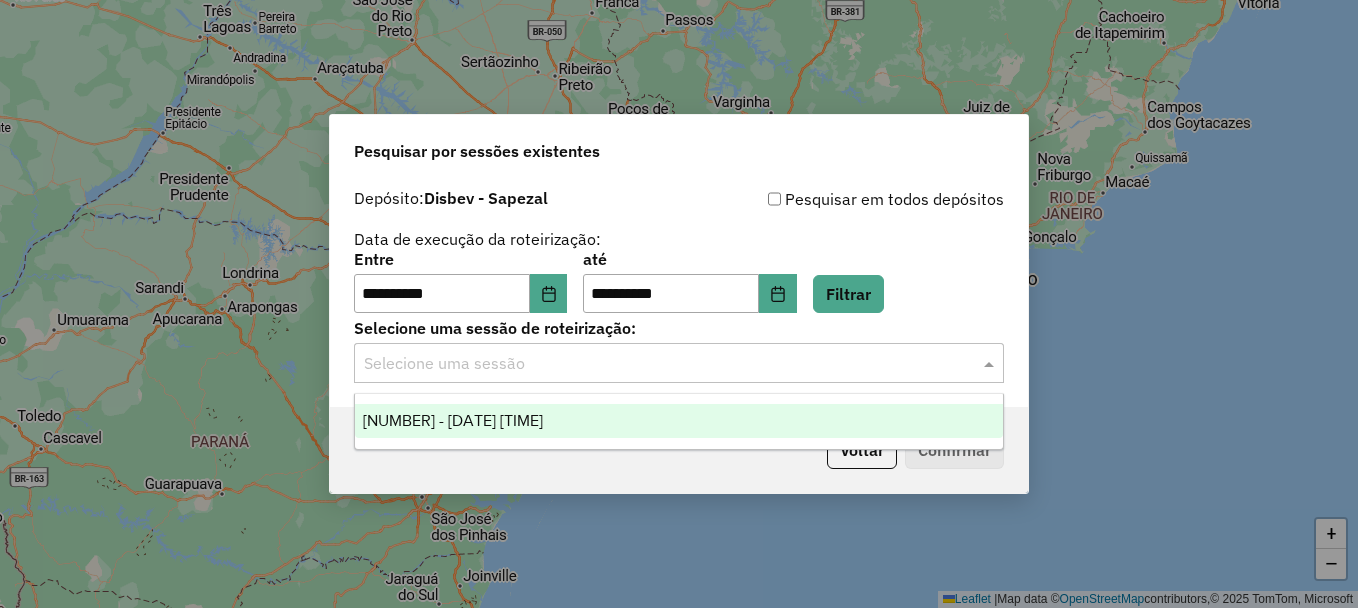 click on "975568 - 06/08/2025 19:30" at bounding box center [679, 421] 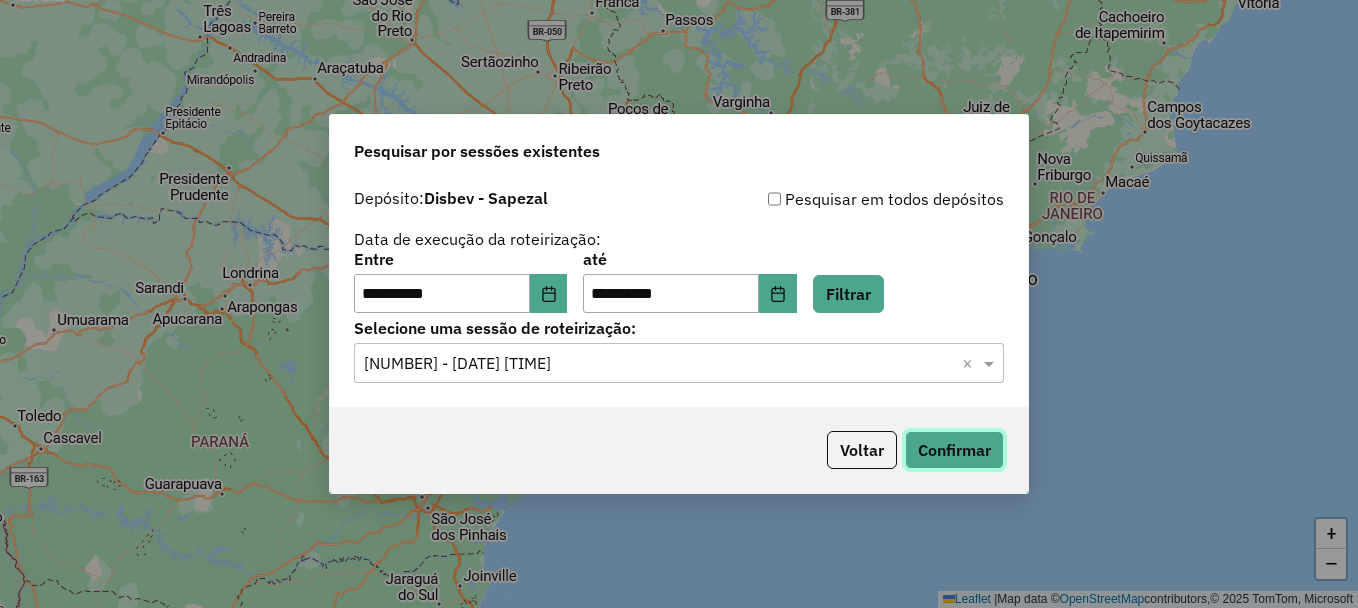 drag, startPoint x: 944, startPoint y: 436, endPoint x: 915, endPoint y: 435, distance: 29.017237 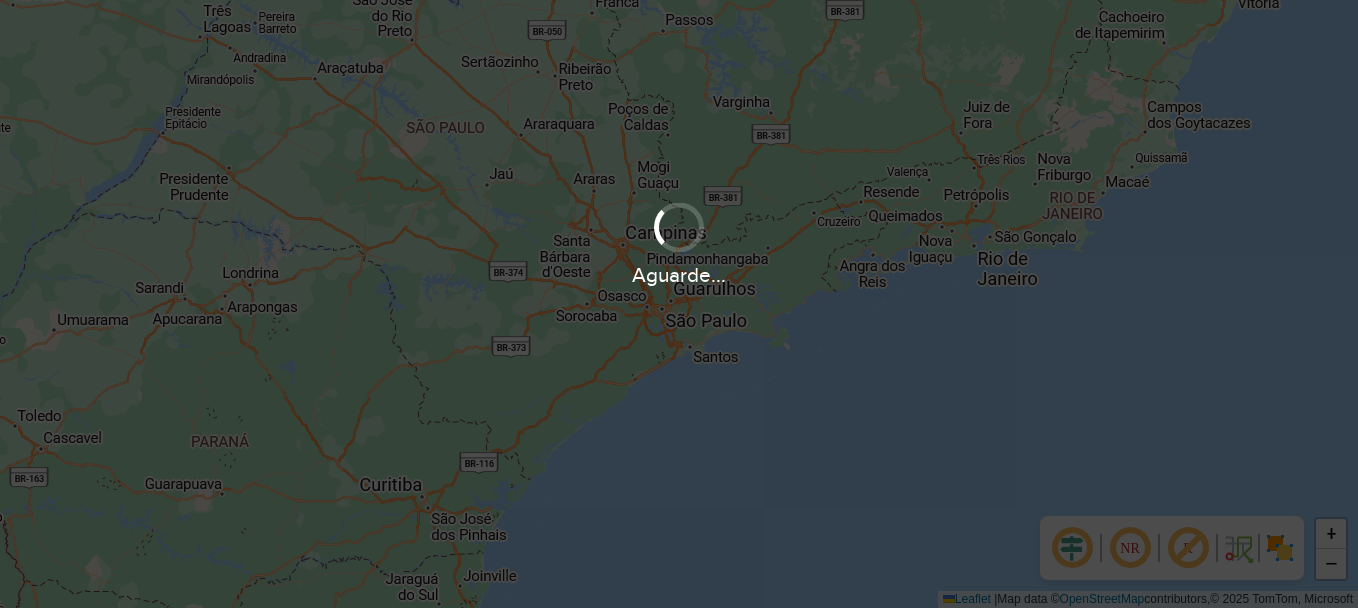 scroll, scrollTop: 0, scrollLeft: 0, axis: both 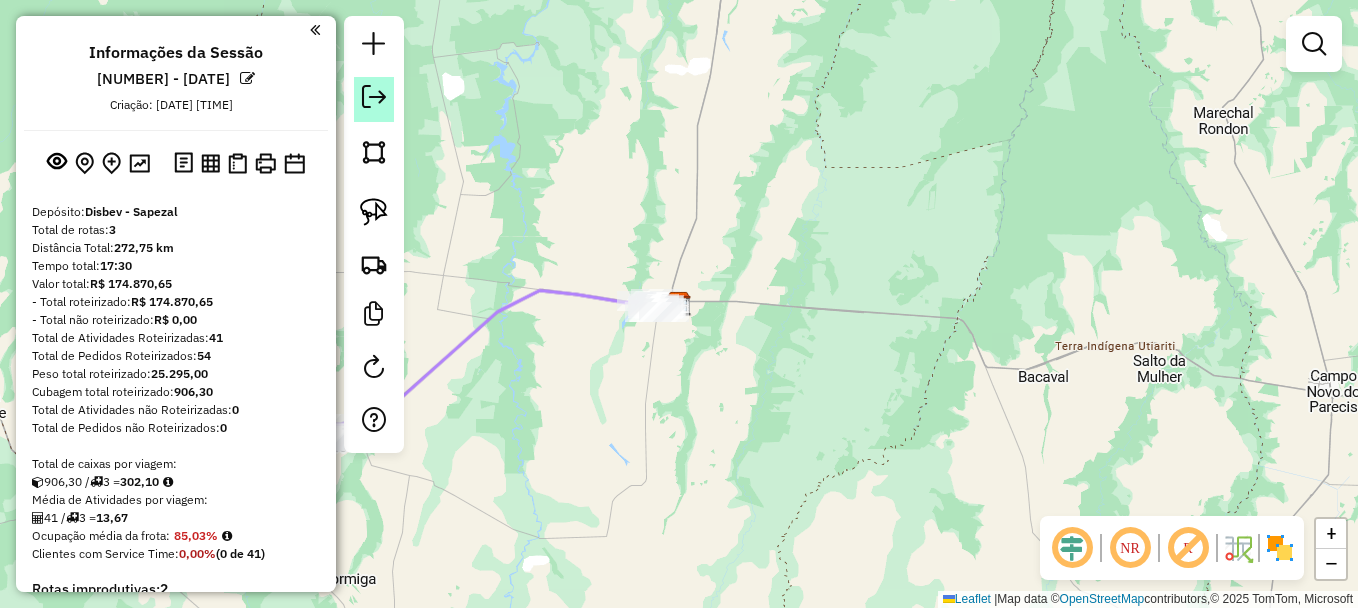 click 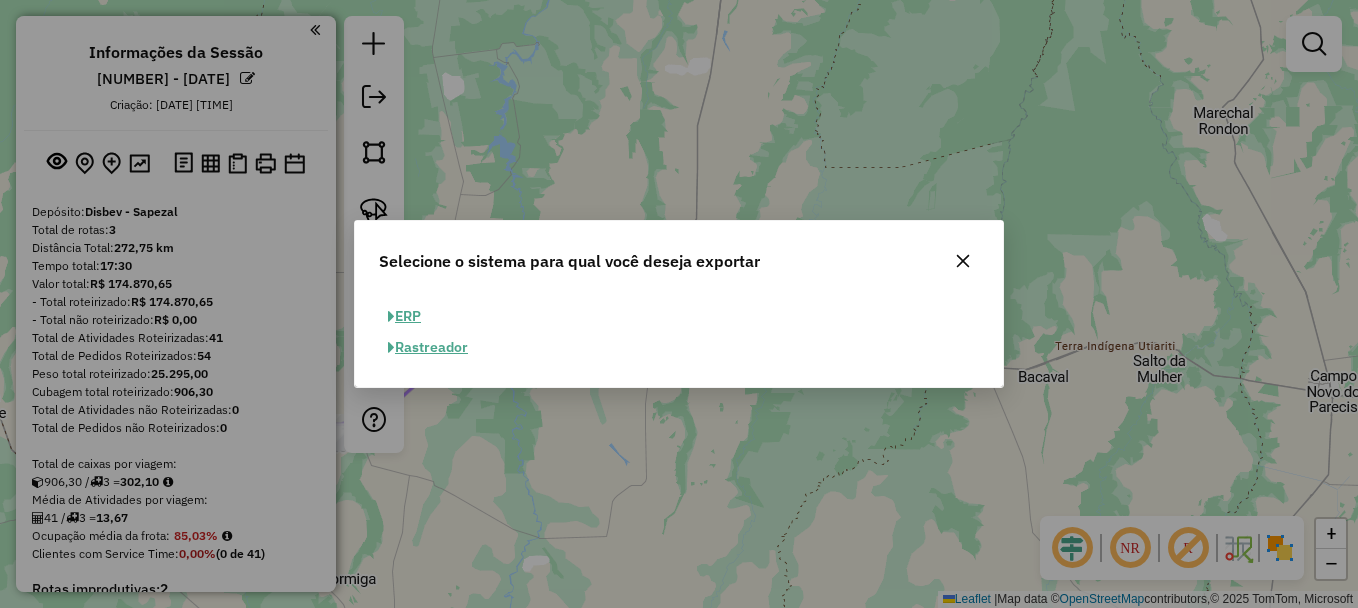 click on "ERP" 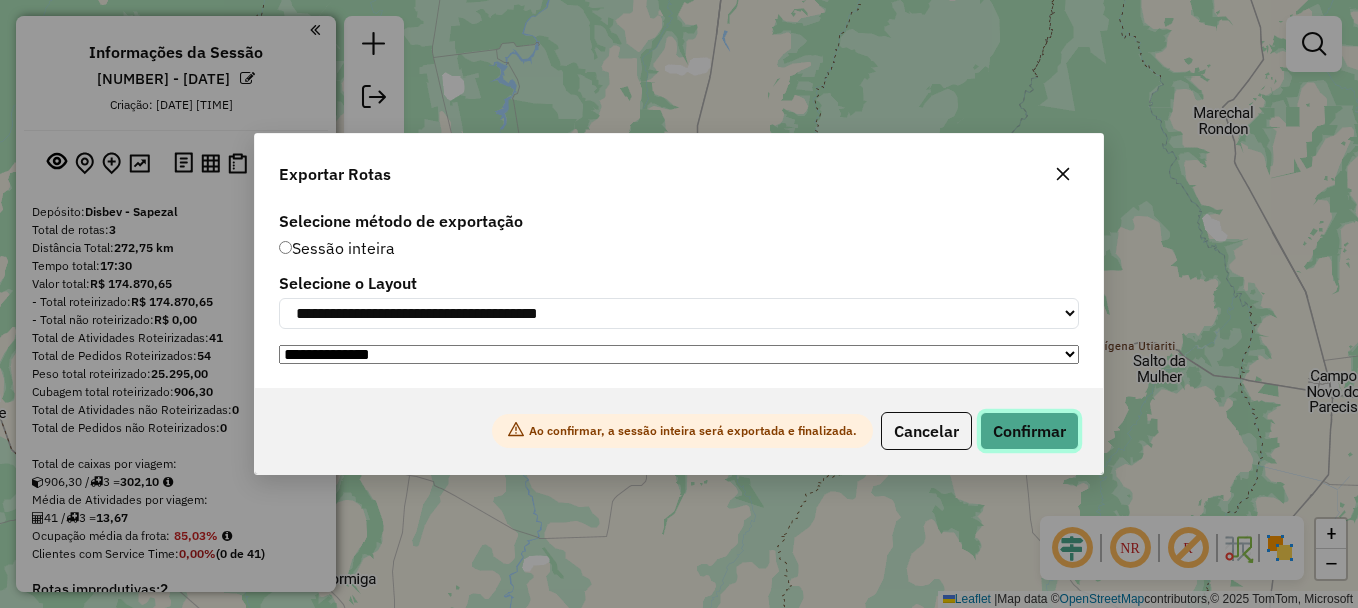 click on "Confirmar" 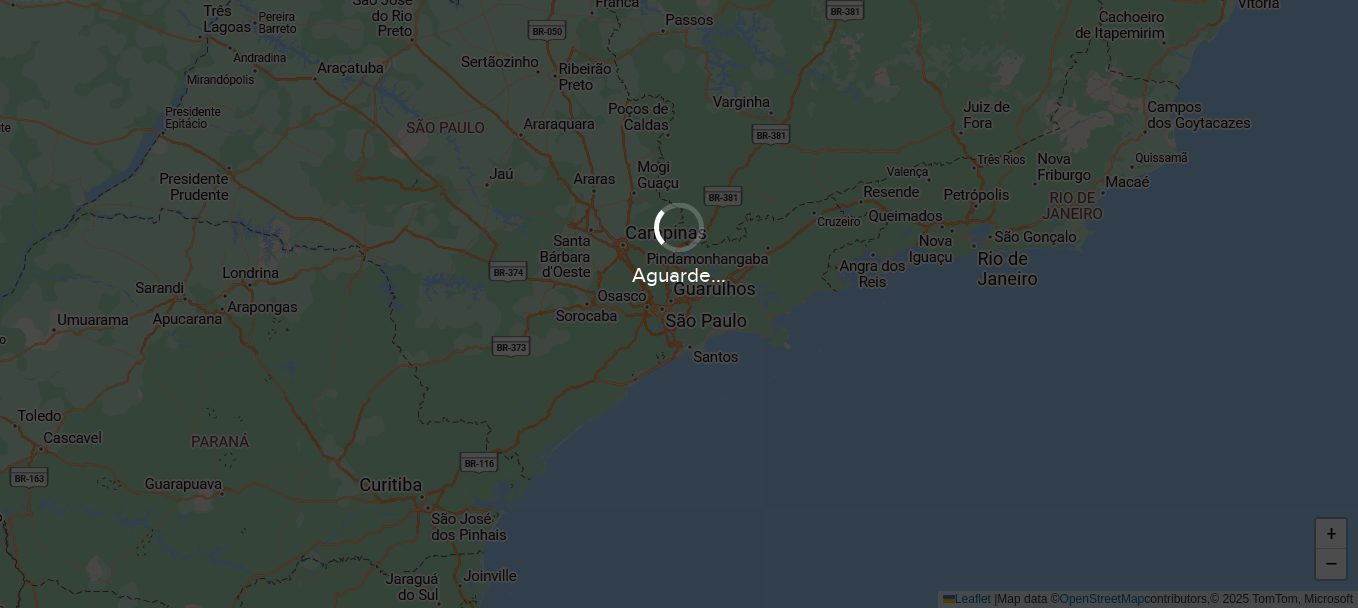 scroll, scrollTop: 0, scrollLeft: 0, axis: both 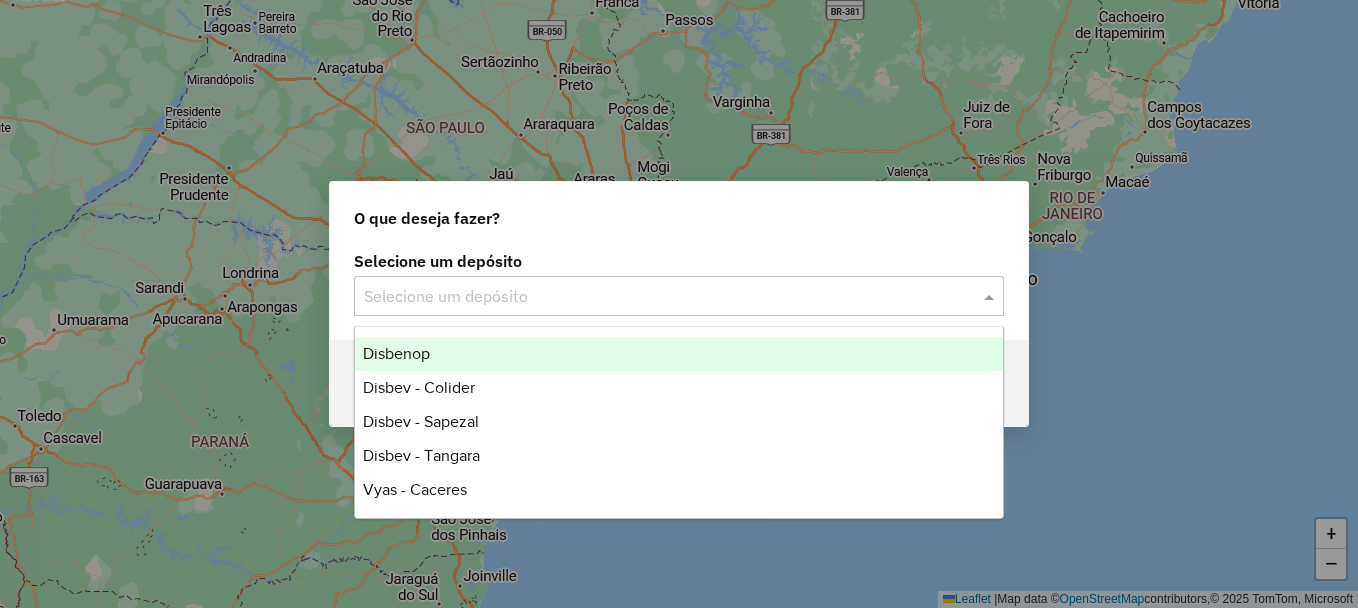 click 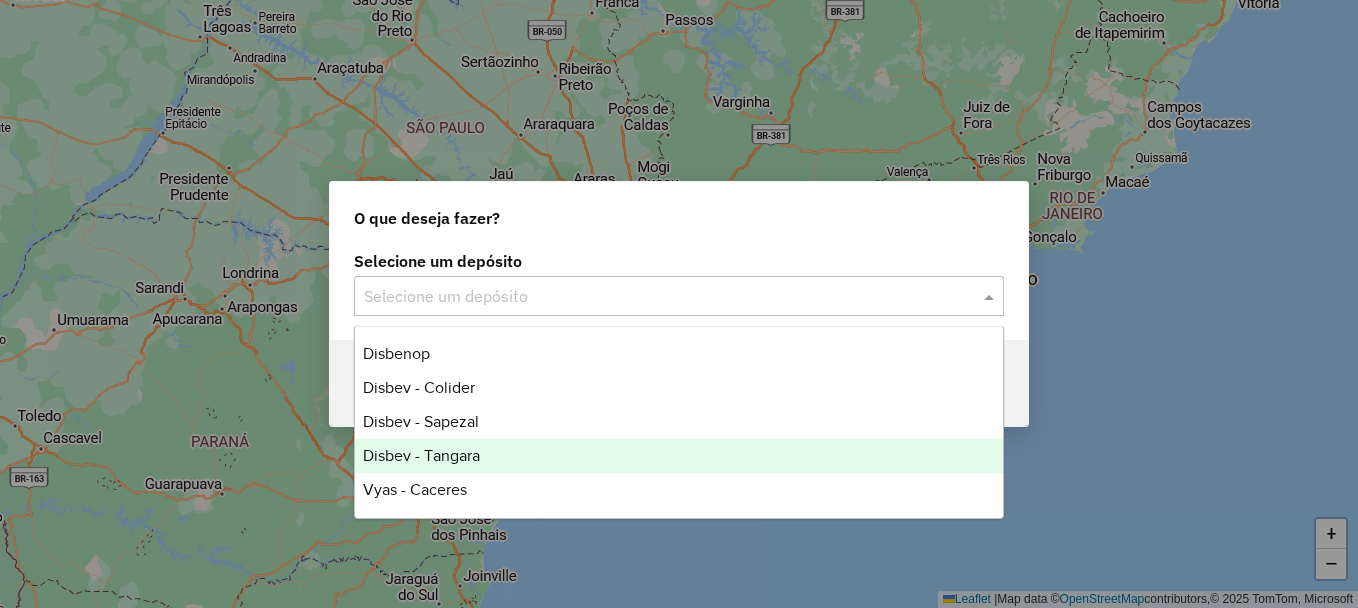 click on "Disbev - Tangara" at bounding box center (679, 456) 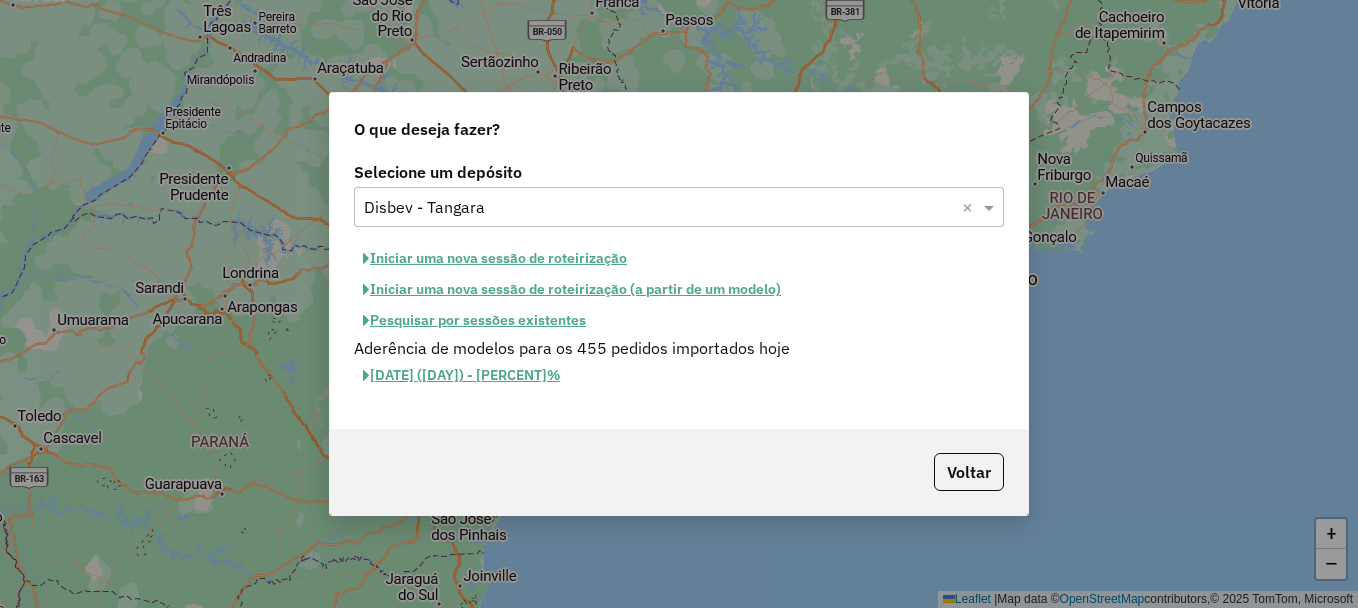 click on "Pesquisar por sessões existentes" 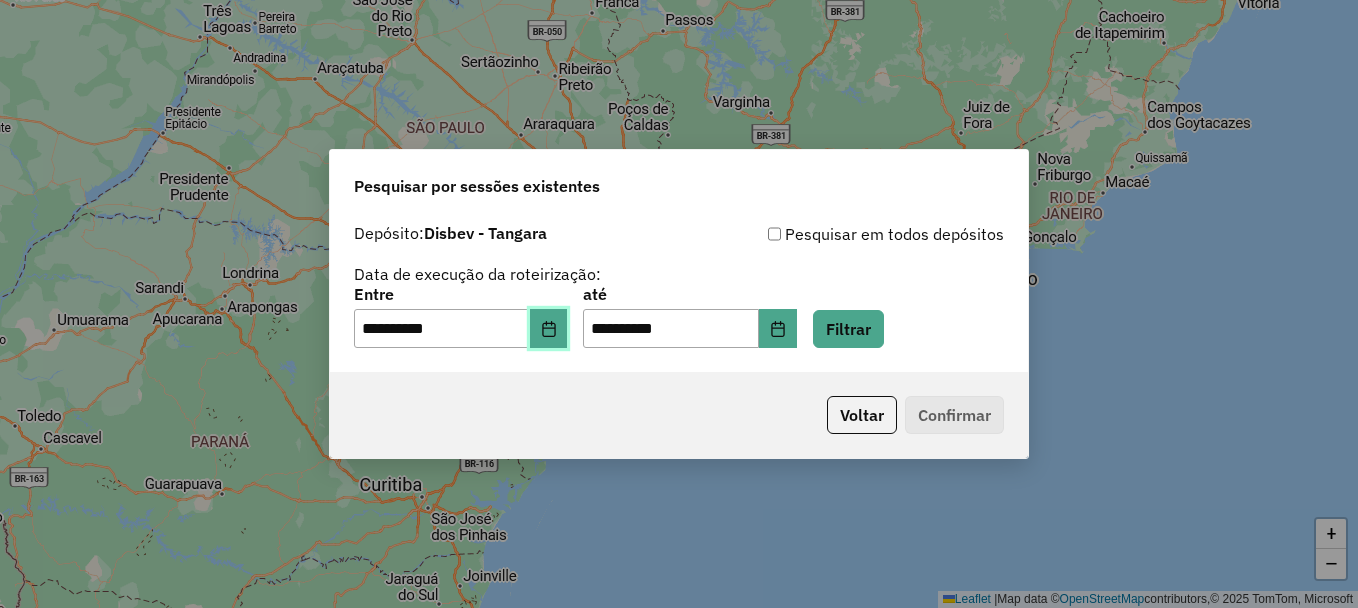 click at bounding box center (549, 329) 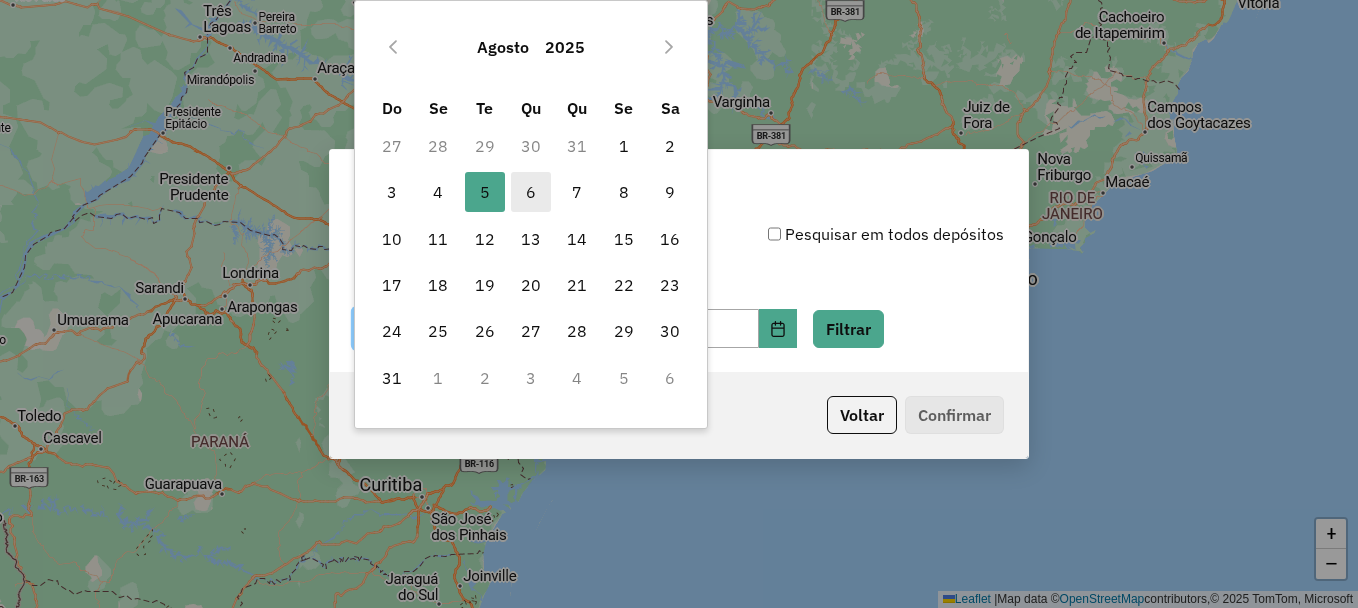 click on "6" at bounding box center [531, 192] 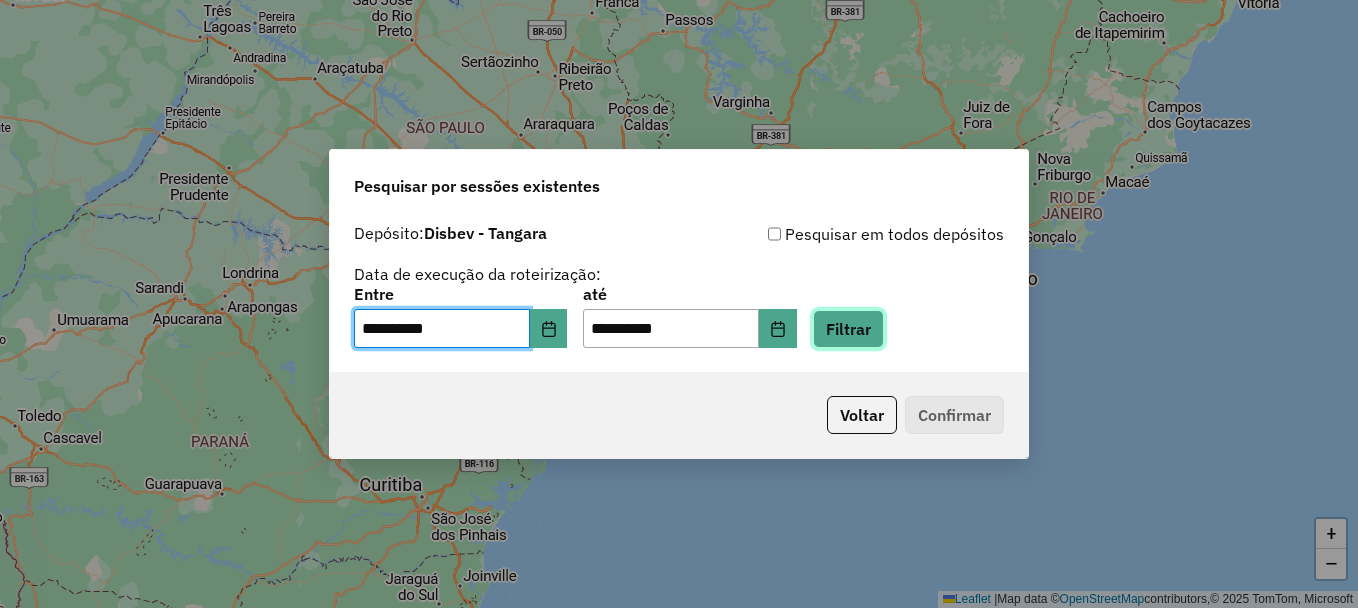 click on "Filtrar" 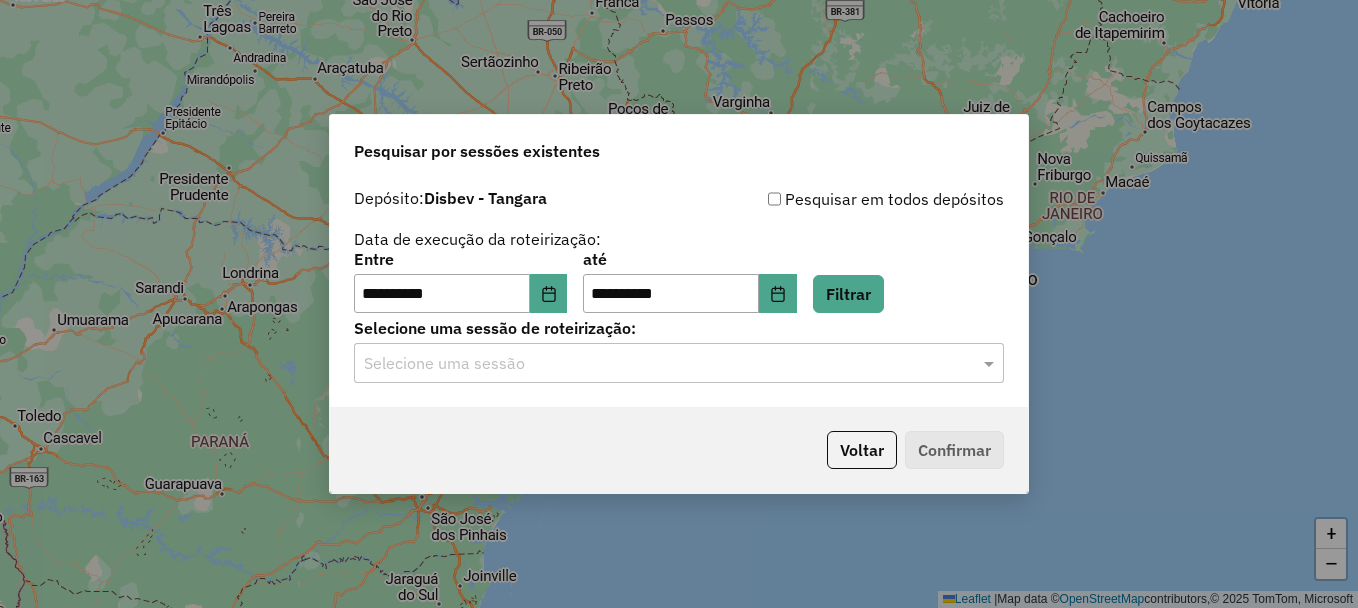 click 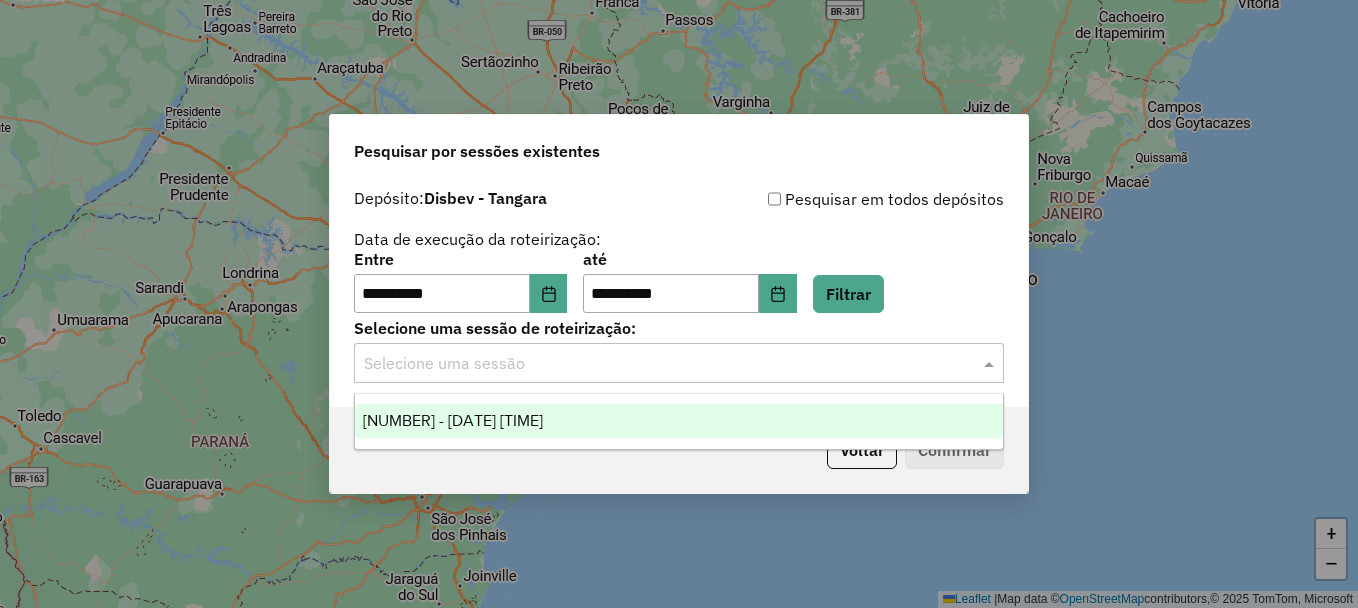 click on "975577 - 06/08/2025 19:32" at bounding box center (453, 420) 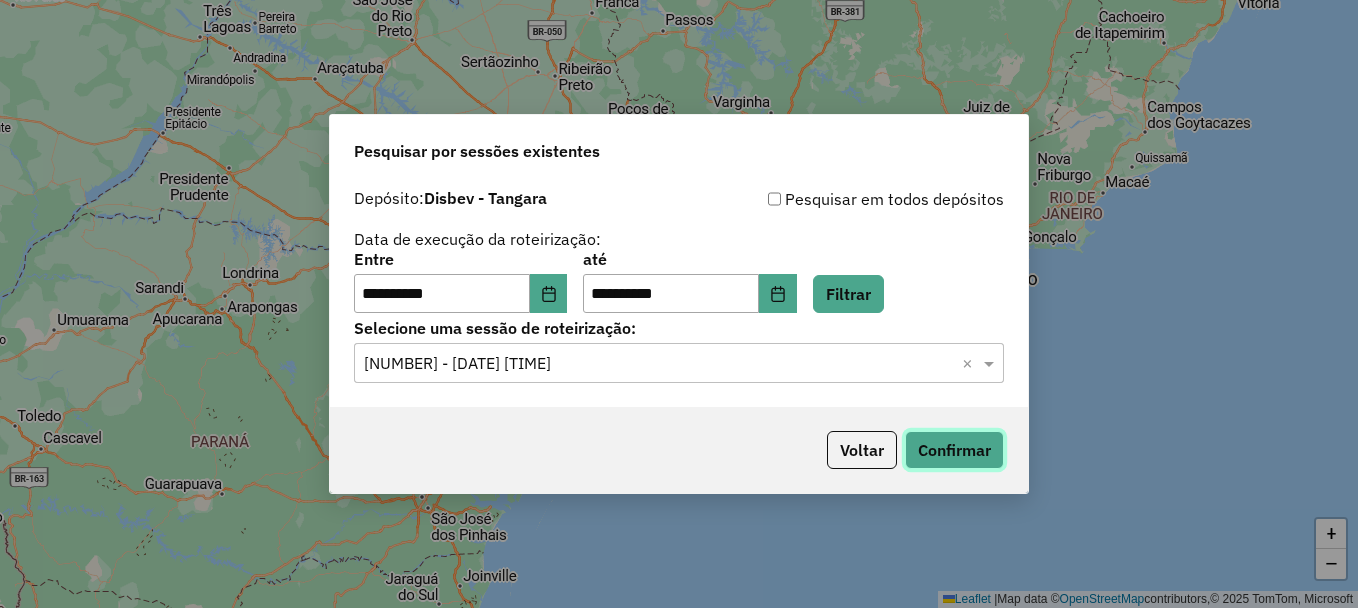 click on "Confirmar" 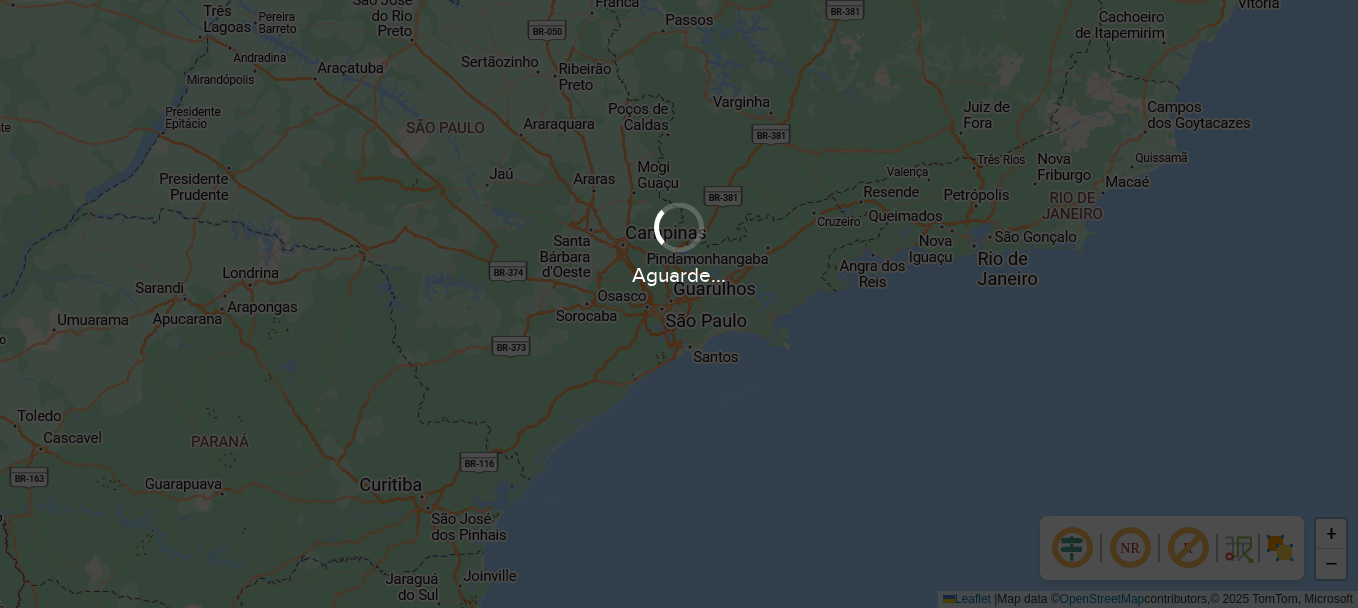 scroll, scrollTop: 0, scrollLeft: 0, axis: both 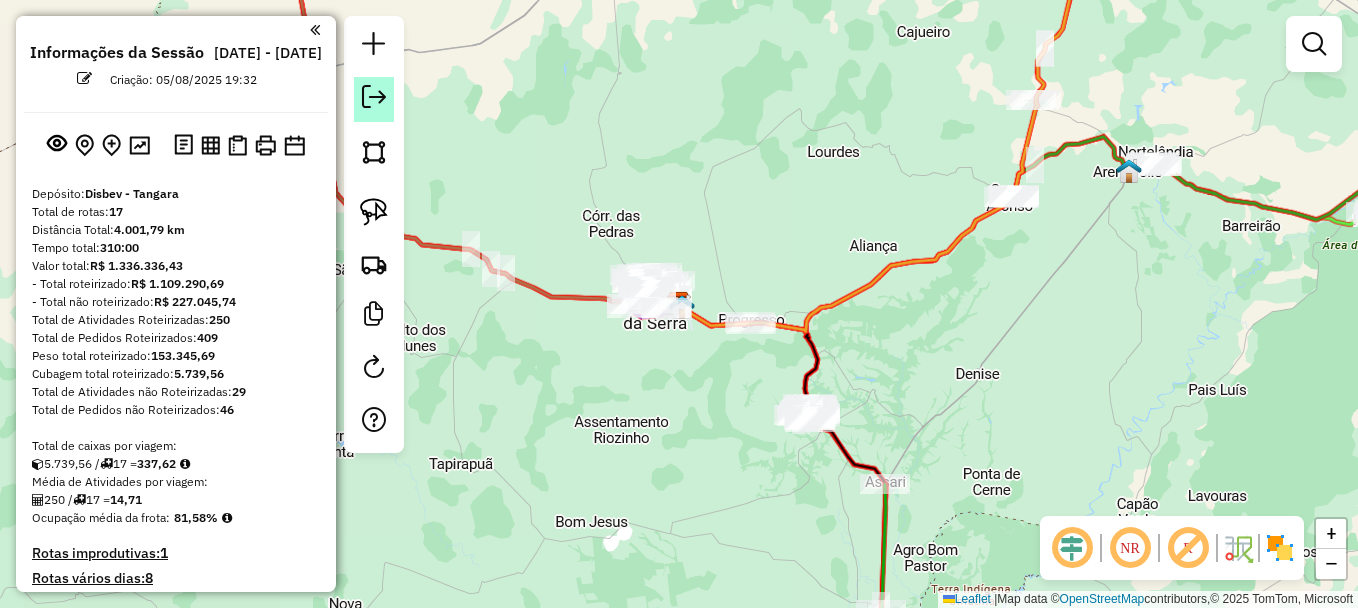 click 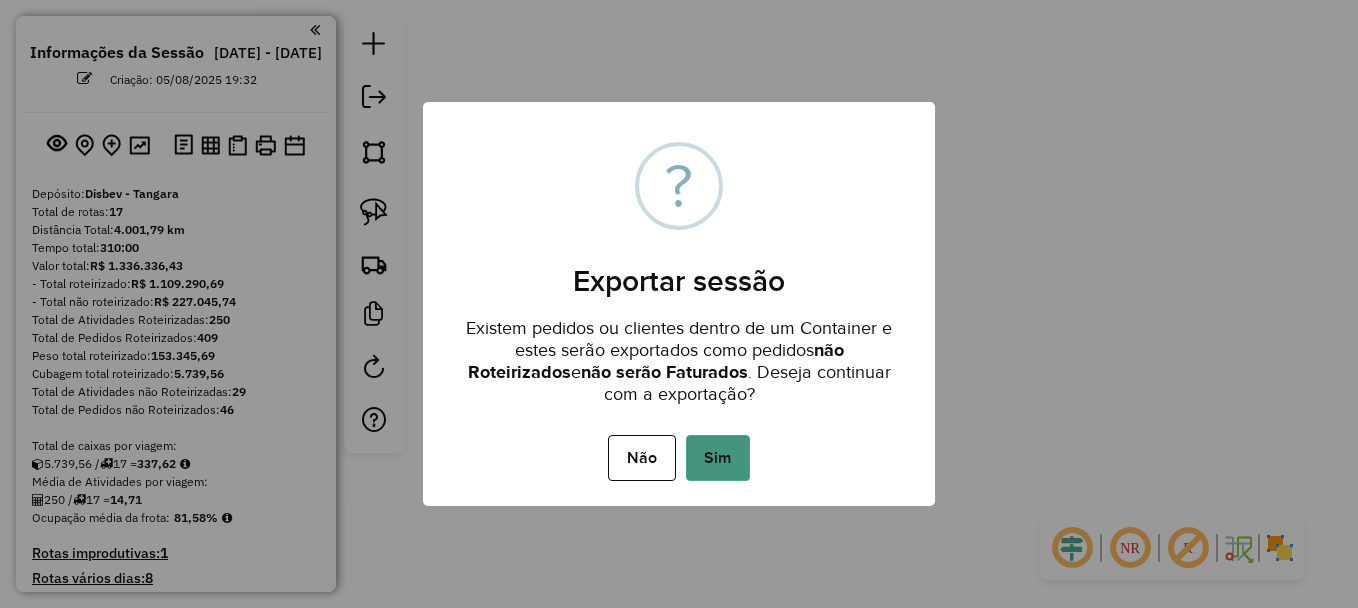 click on "Sim" at bounding box center (718, 458) 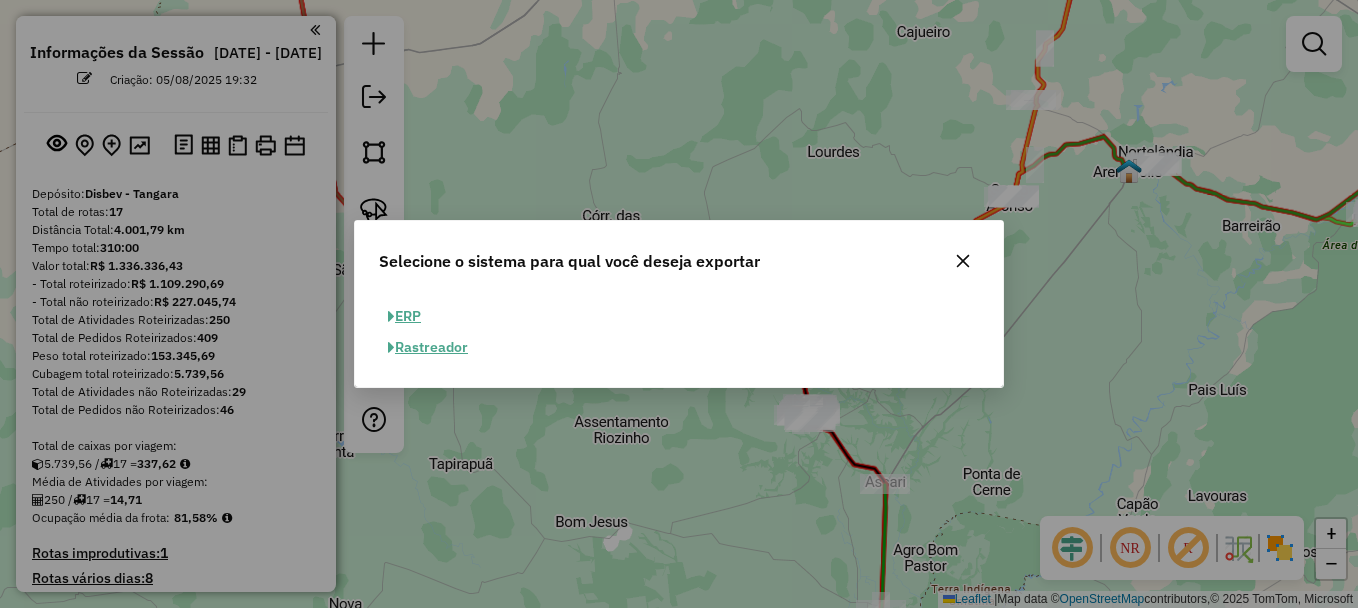 click on "ERP" 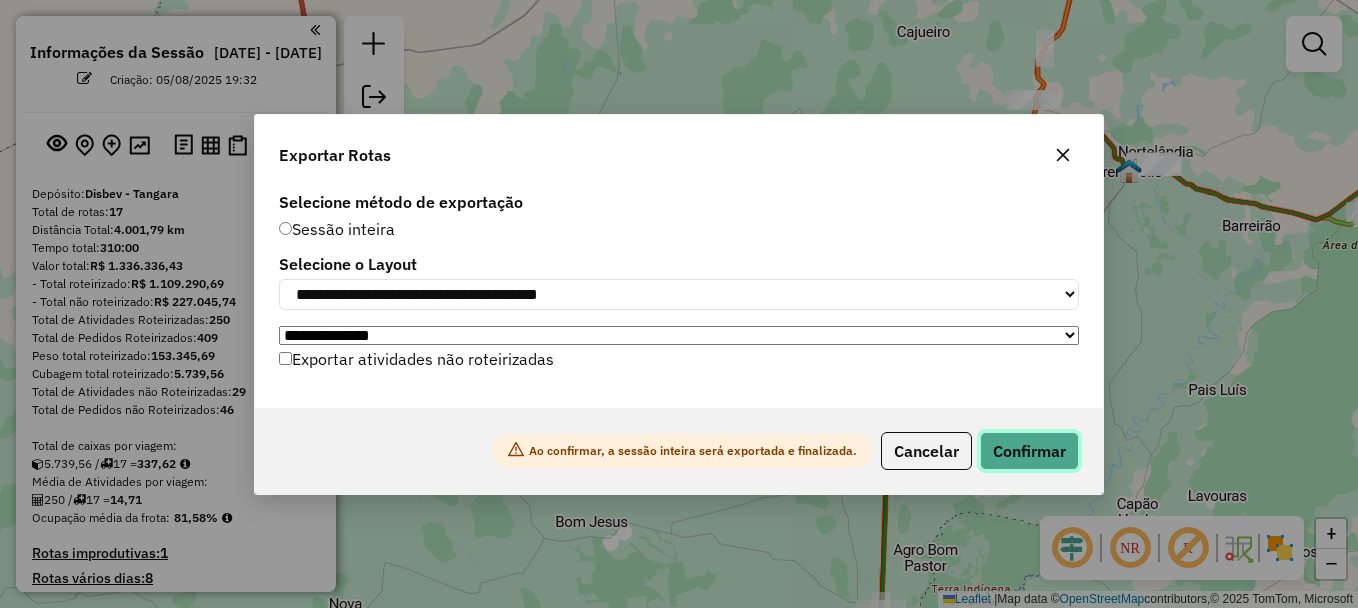 click on "Confirmar" 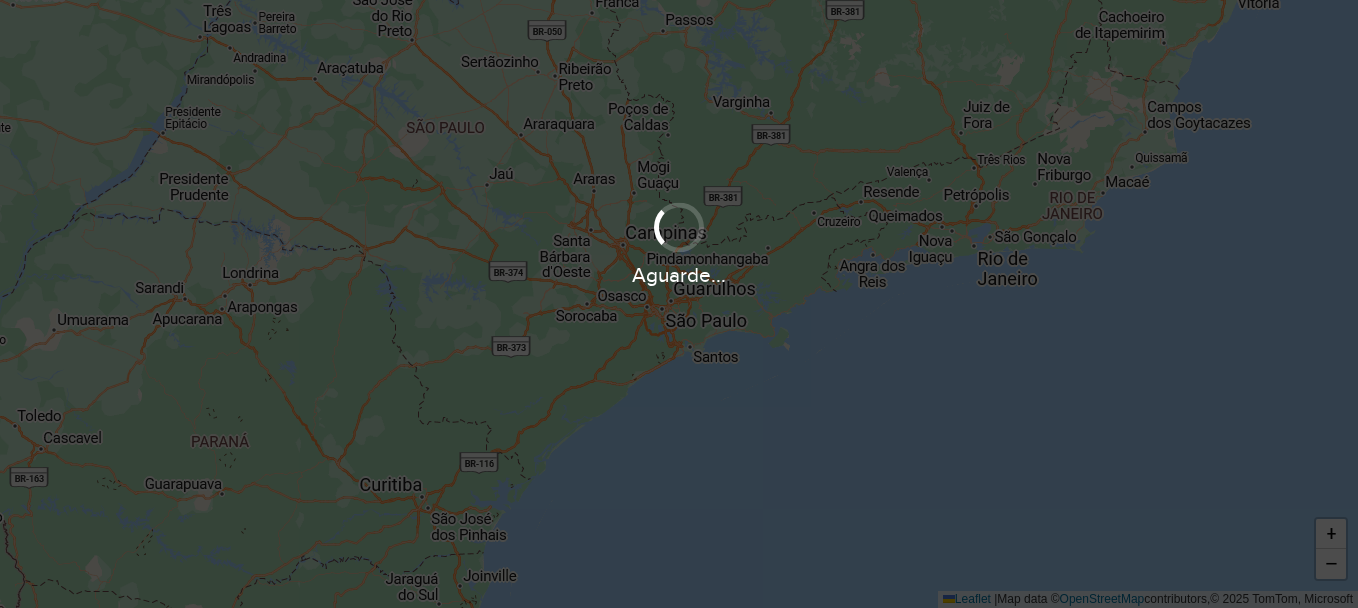 scroll, scrollTop: 0, scrollLeft: 0, axis: both 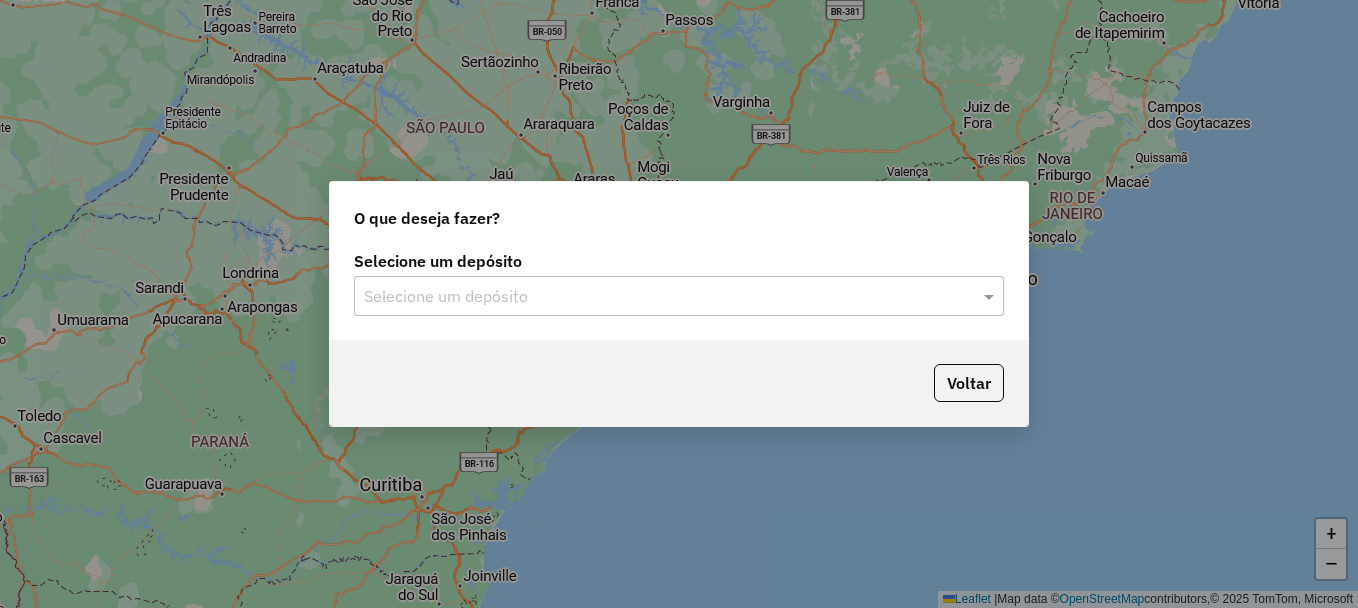click on "Selecione um depósito" 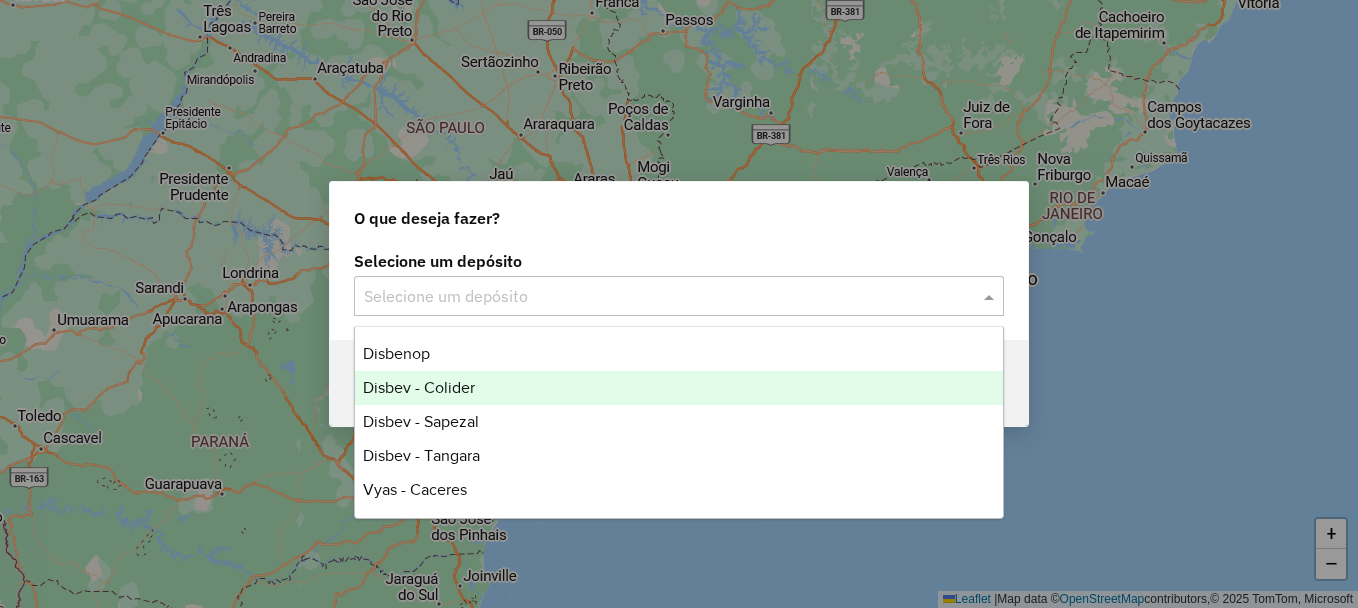 click on "Disbev - Colider" at bounding box center [679, 388] 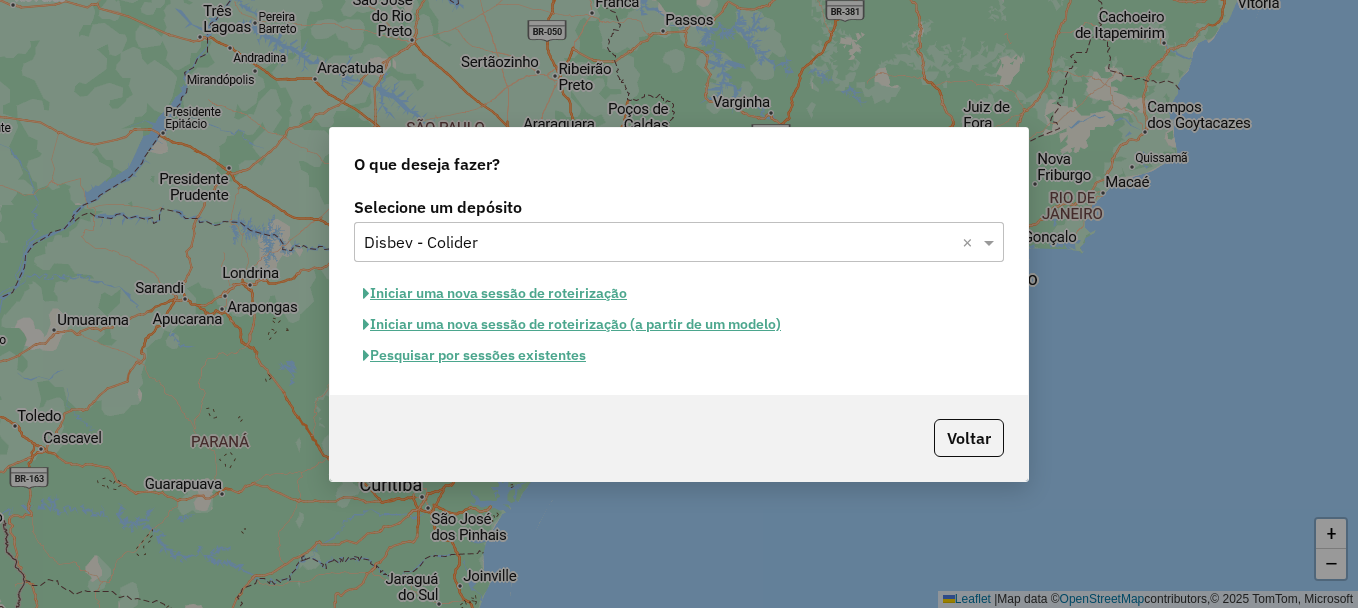 click on "Pesquisar por sessões existentes" 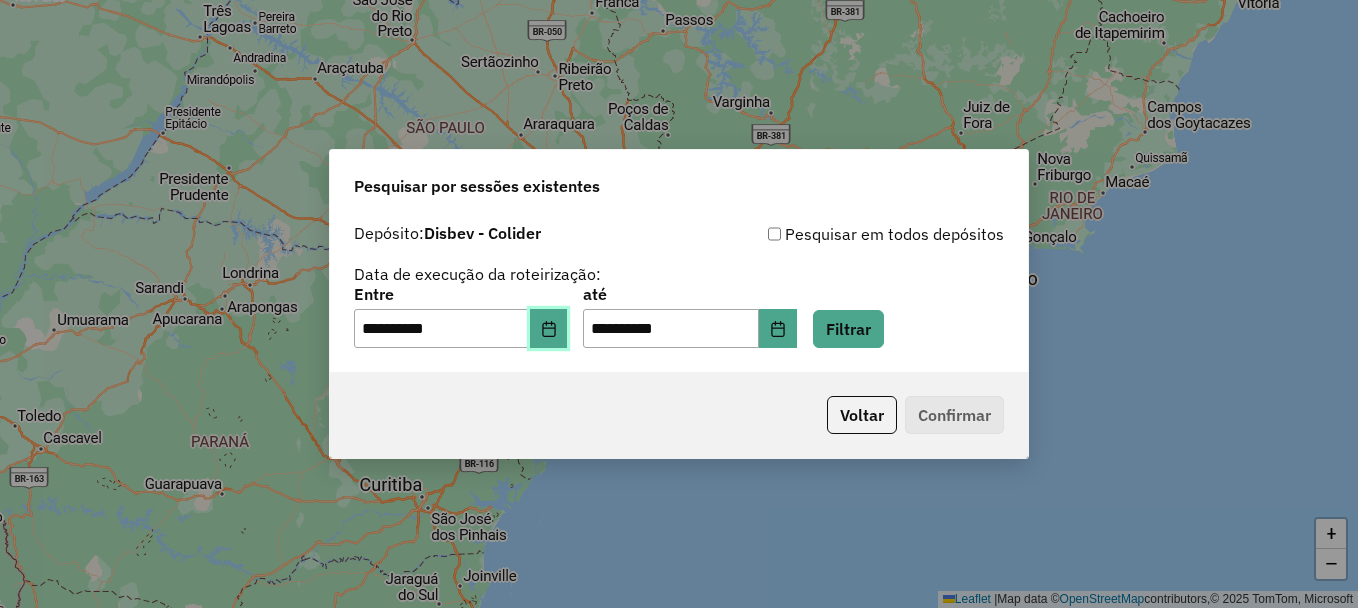 click at bounding box center (549, 329) 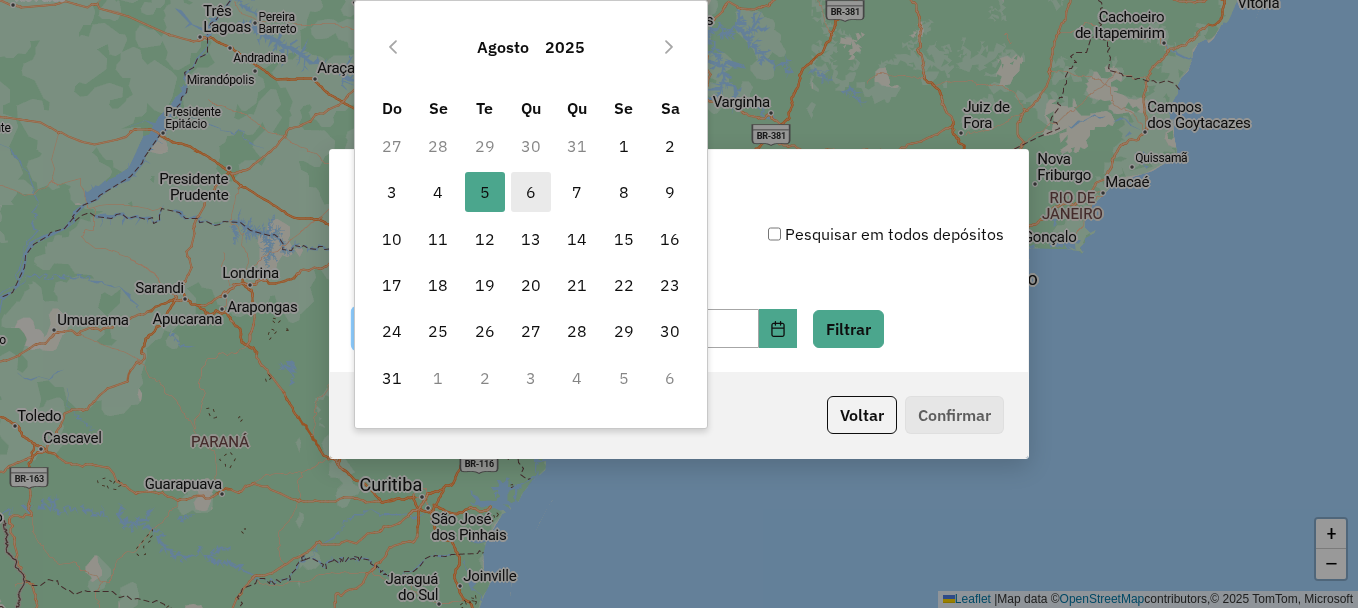 click on "6" at bounding box center [531, 192] 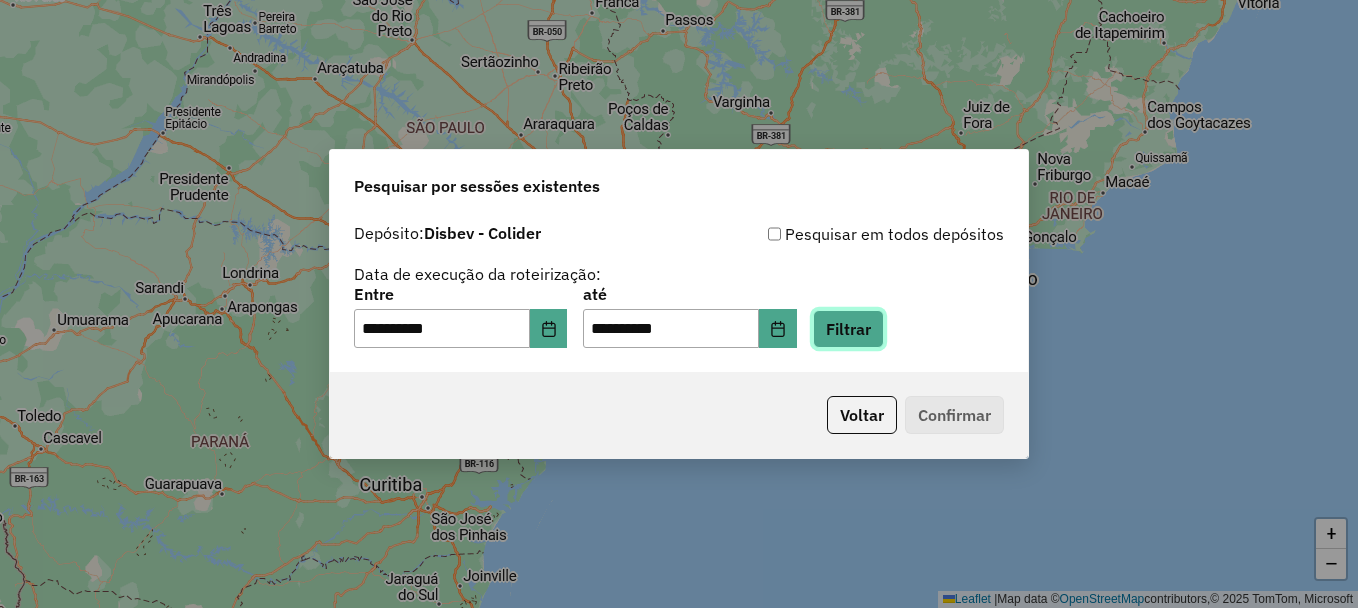 click on "Filtrar" 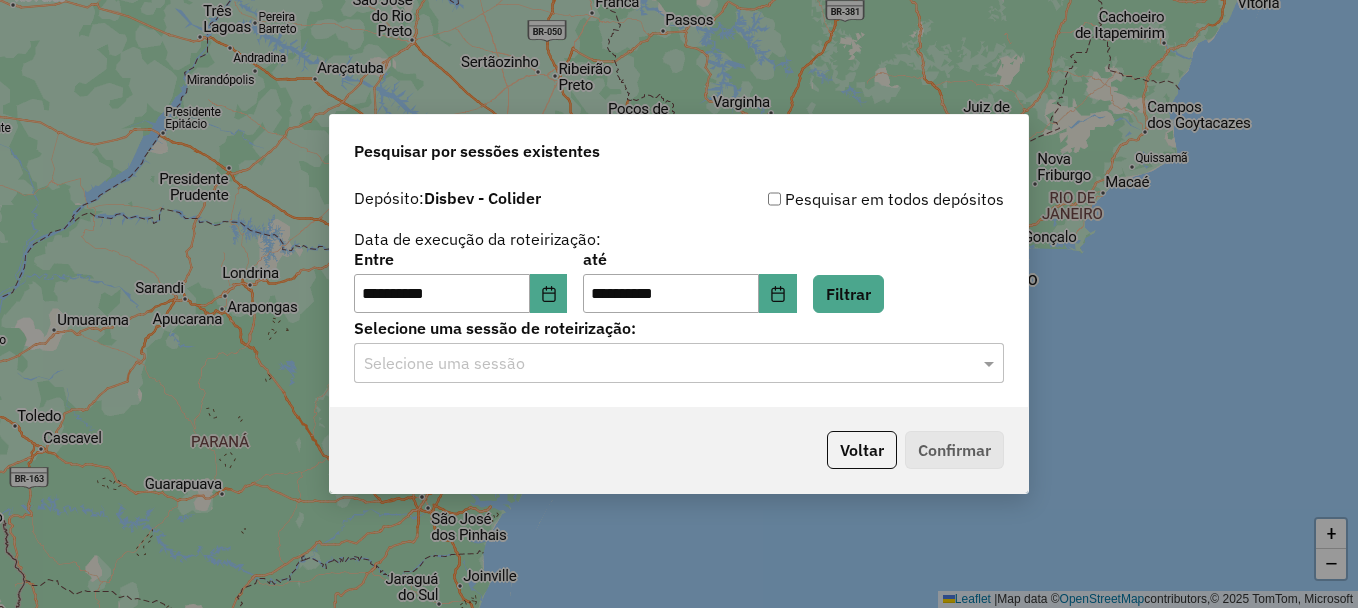 click 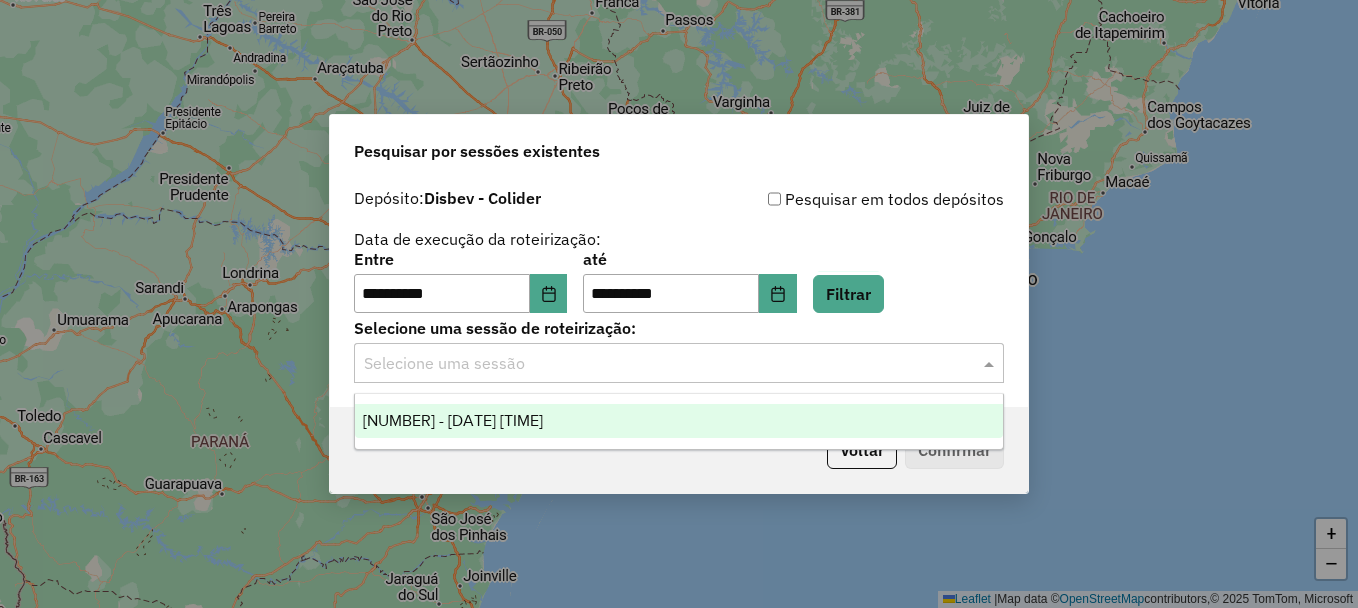 click on "975636 - 06/08/2025 19:57" at bounding box center (453, 420) 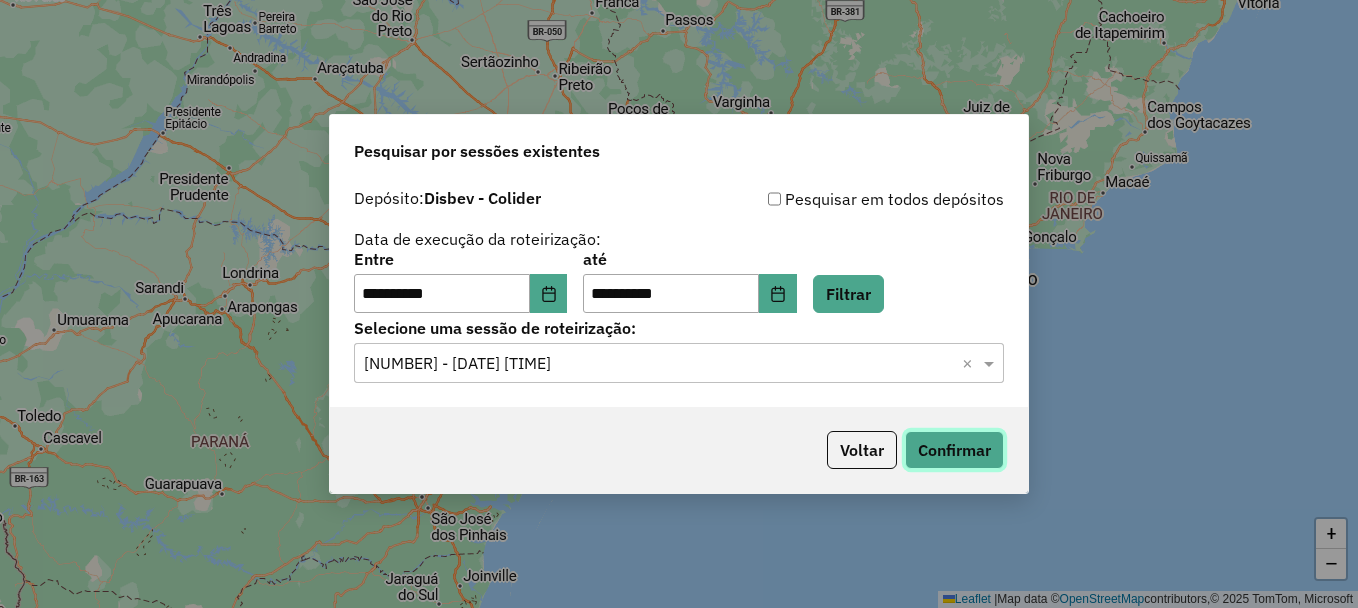 drag, startPoint x: 960, startPoint y: 457, endPoint x: 389, endPoint y: 450, distance: 571.0429 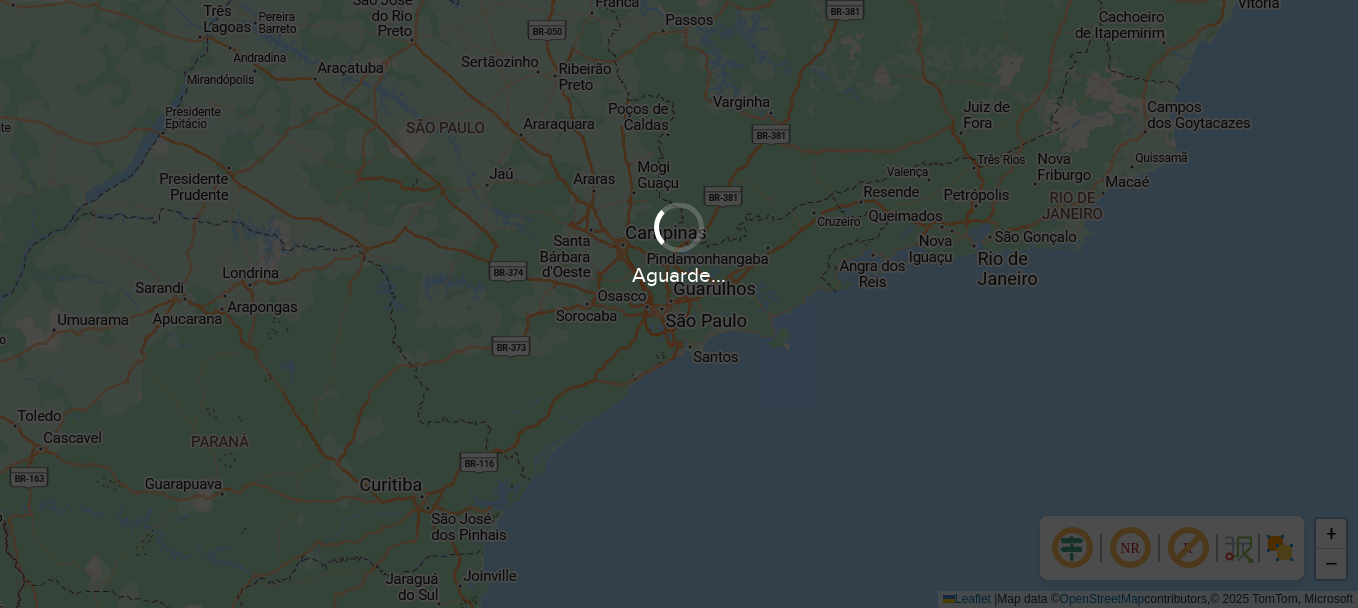 scroll, scrollTop: 0, scrollLeft: 0, axis: both 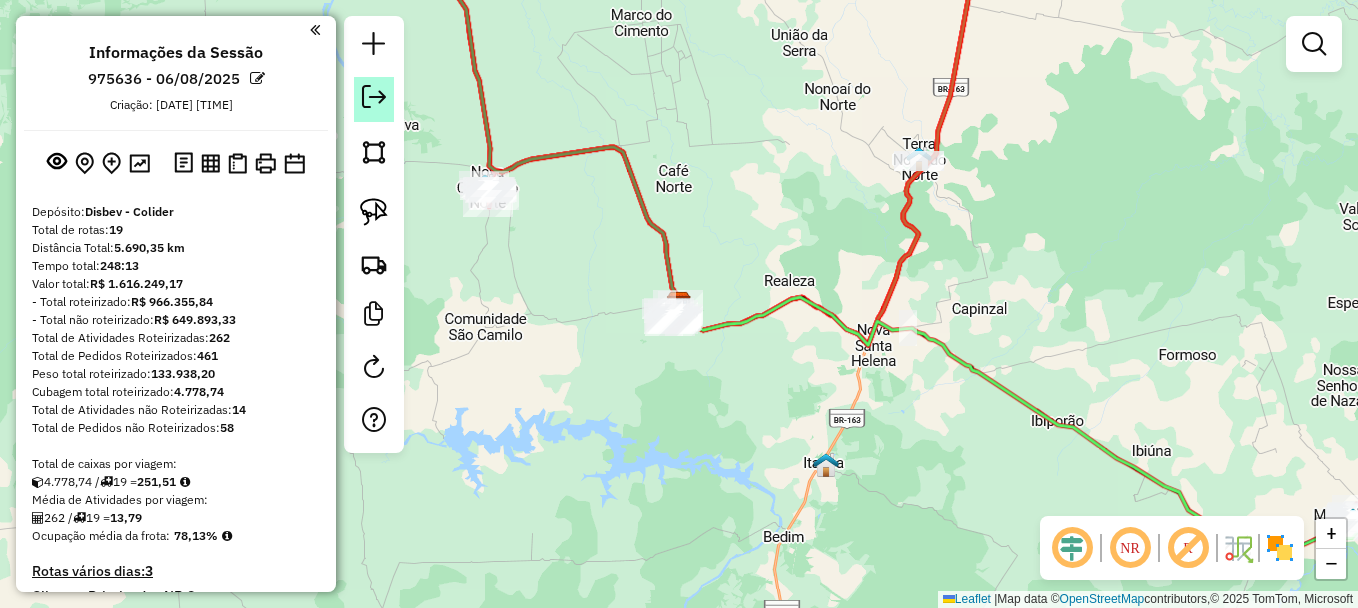 click 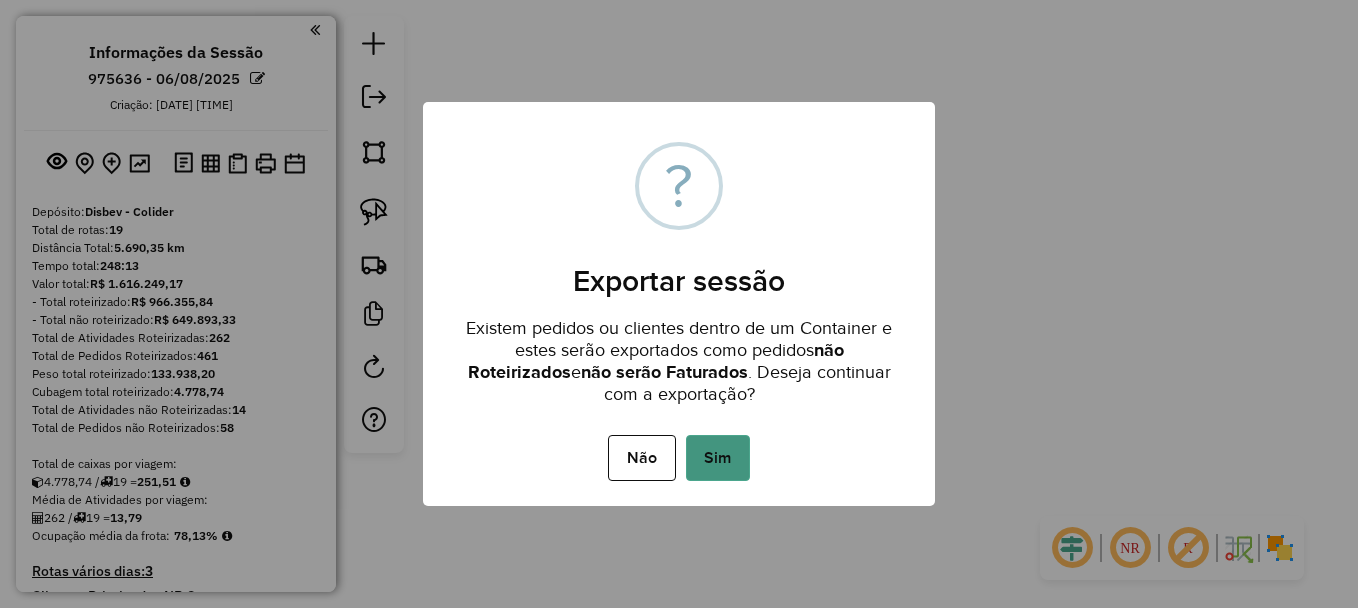 click on "Sim" at bounding box center [718, 458] 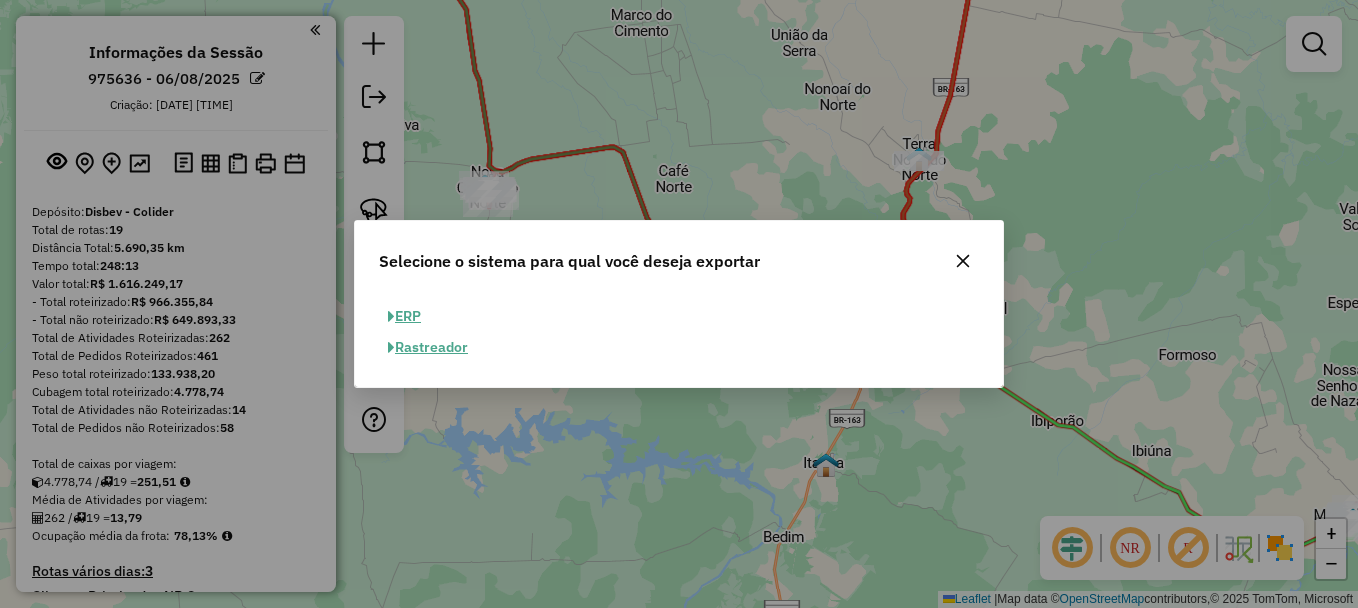 click on "ERP" 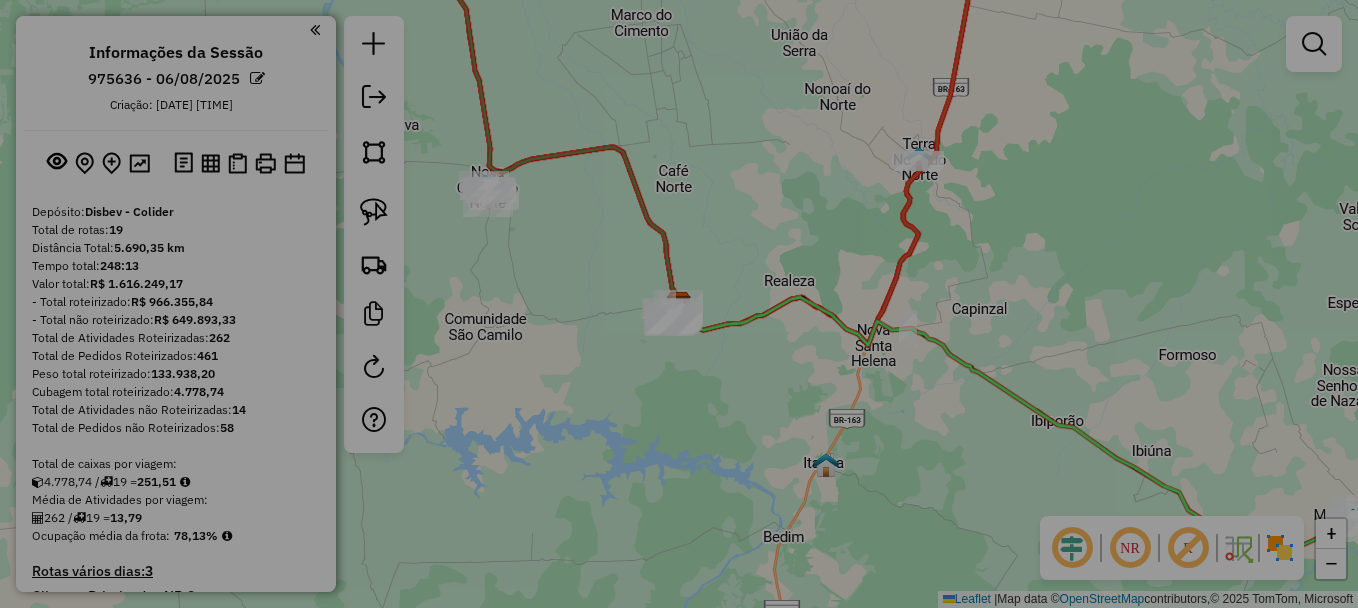 select on "**" 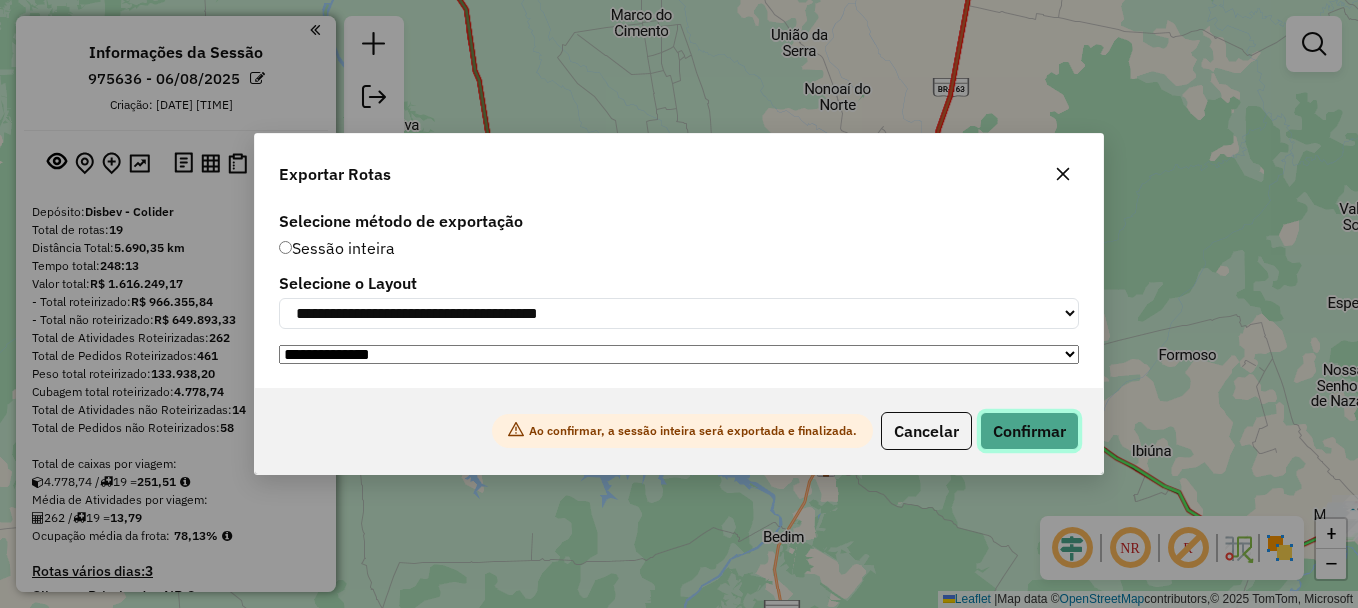 click on "Confirmar" 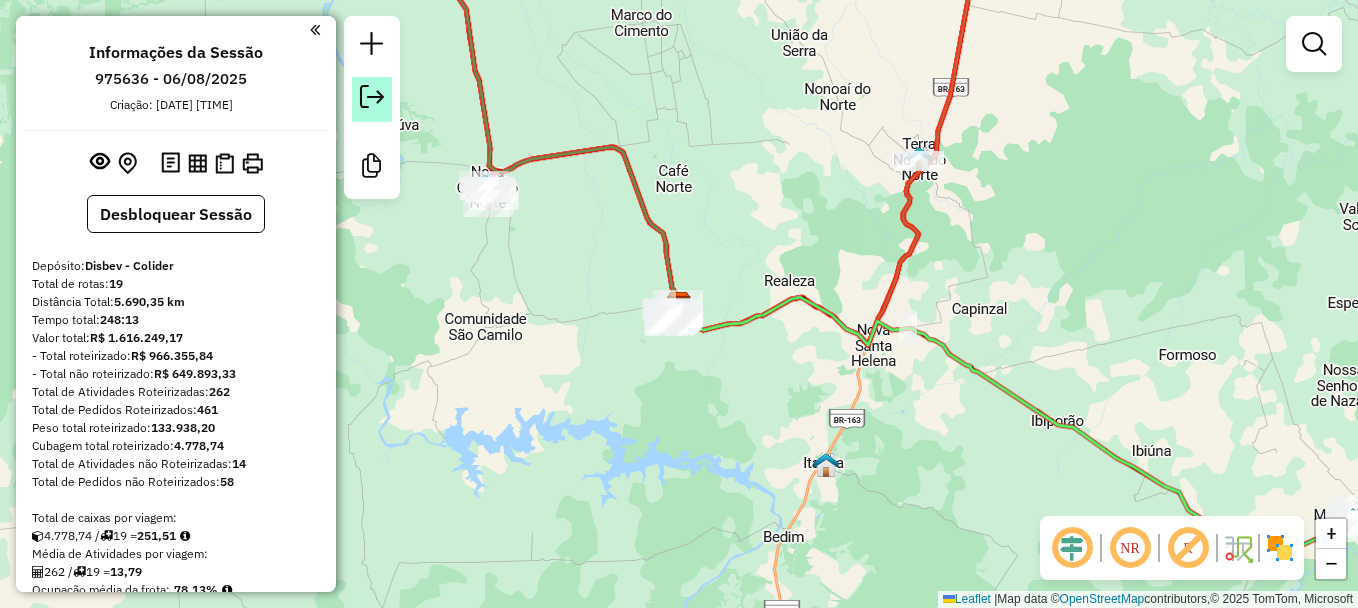 click 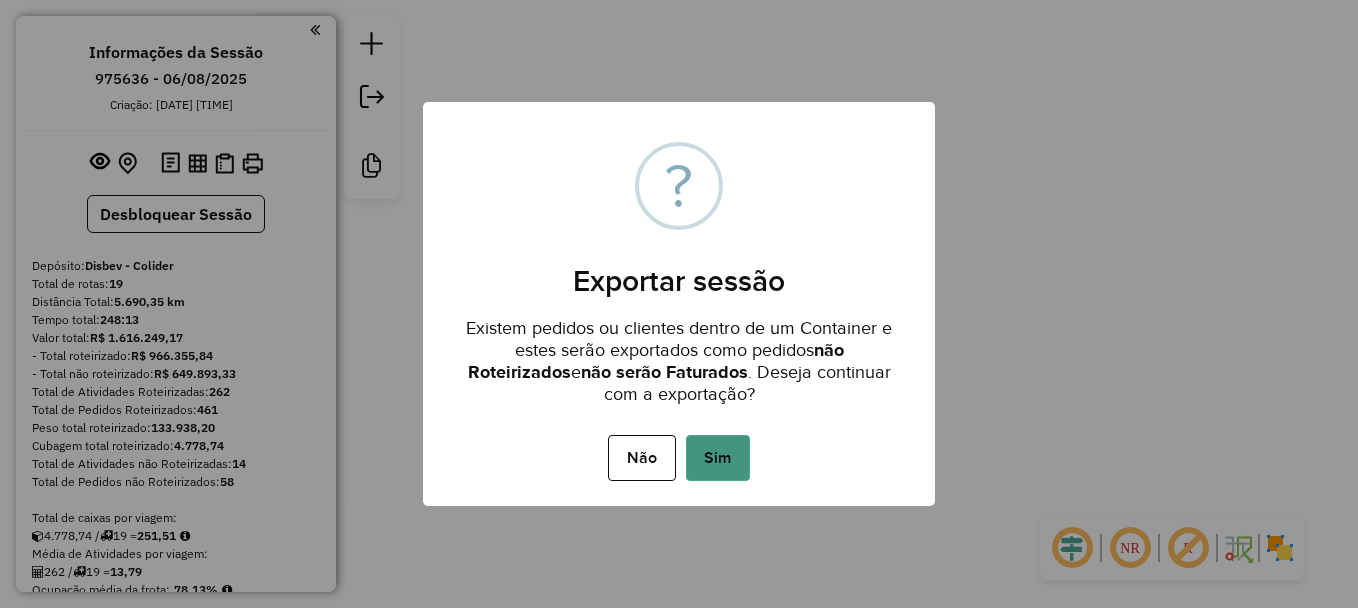 click on "Sim" at bounding box center [718, 458] 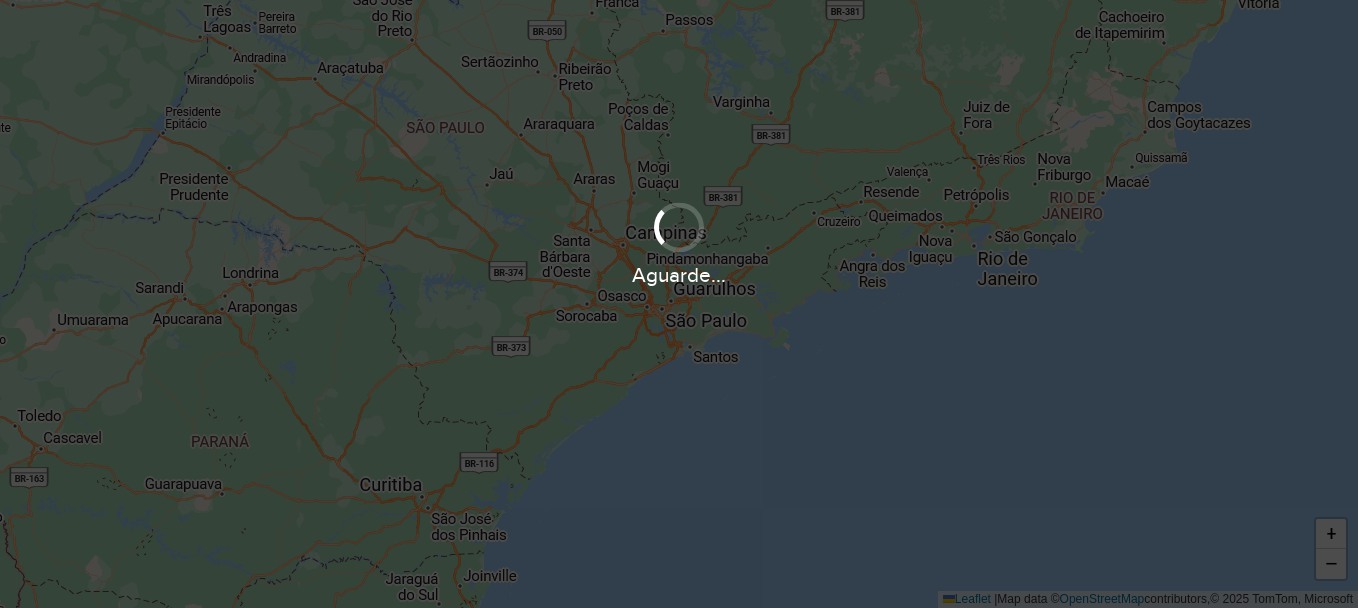 scroll, scrollTop: 0, scrollLeft: 0, axis: both 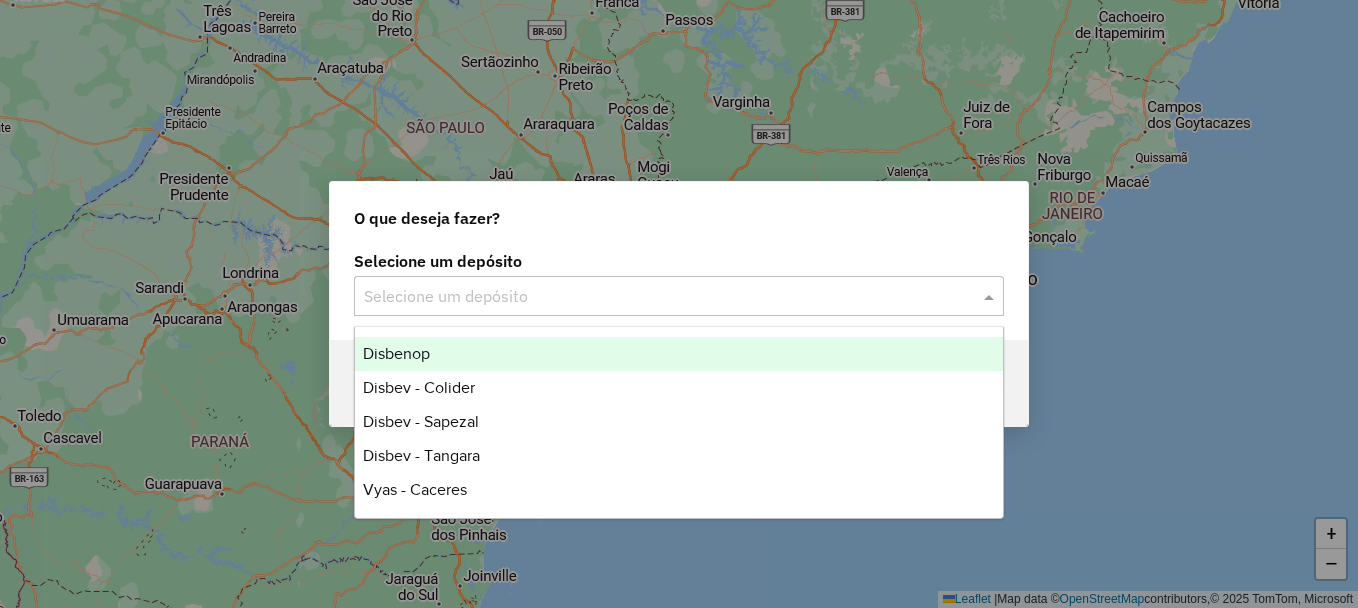 click on "Selecione um depósito" 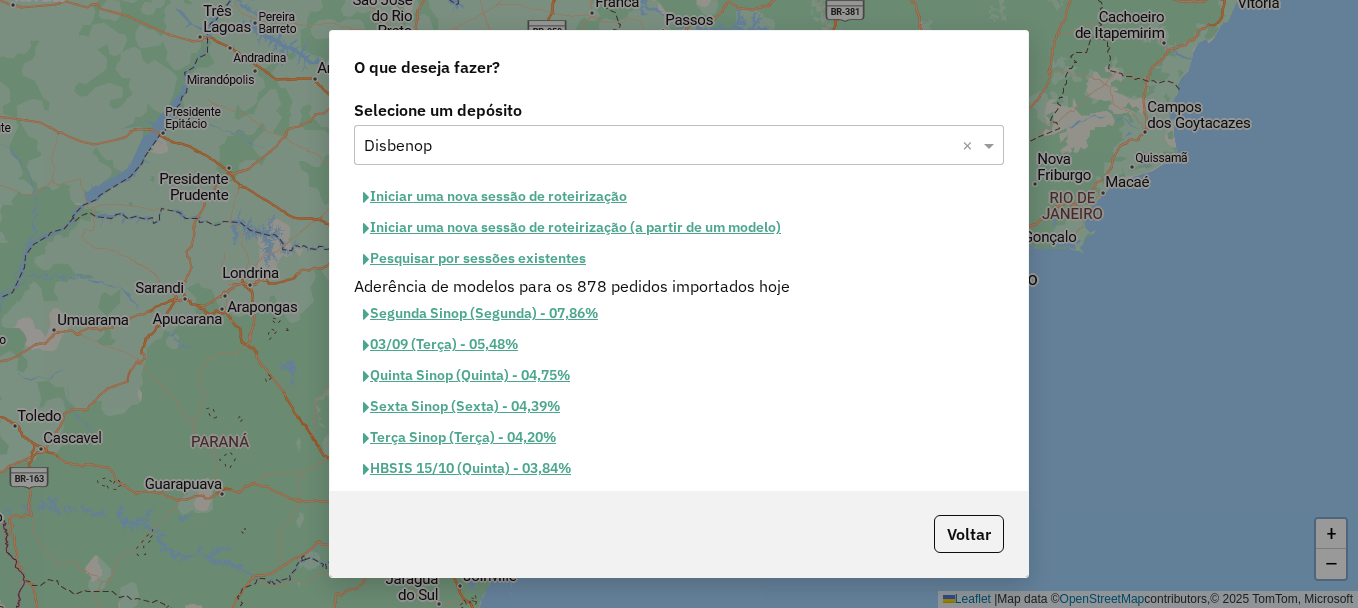 click on "Pesquisar por sessões existentes" 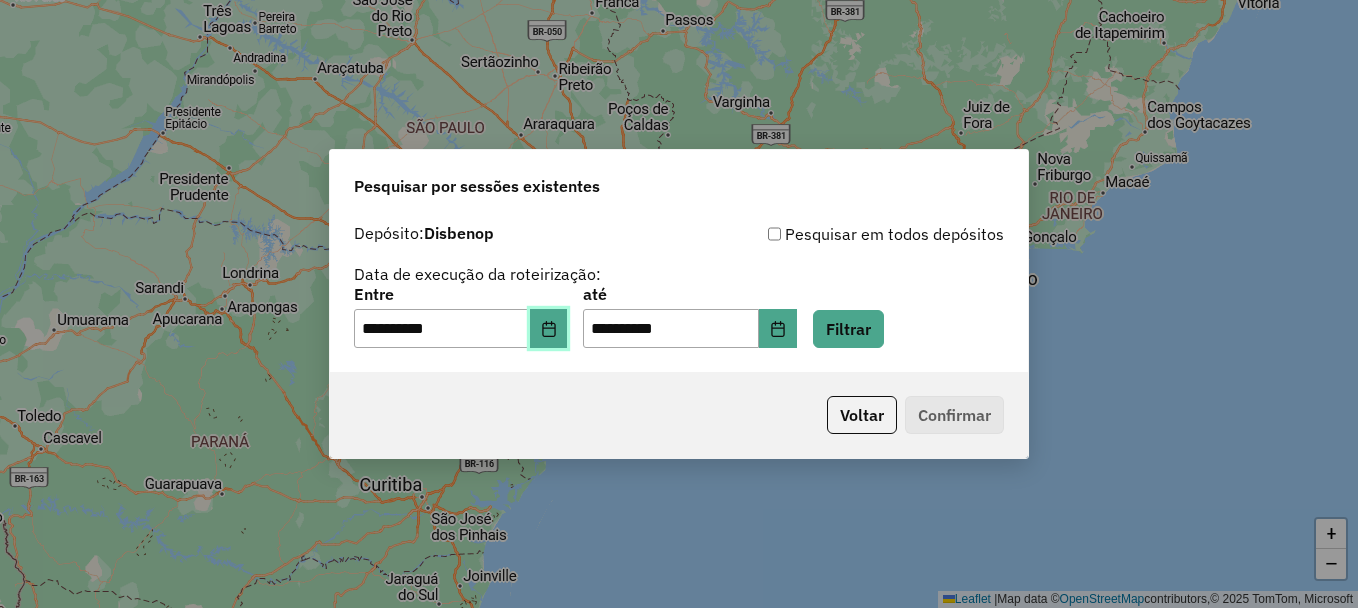click 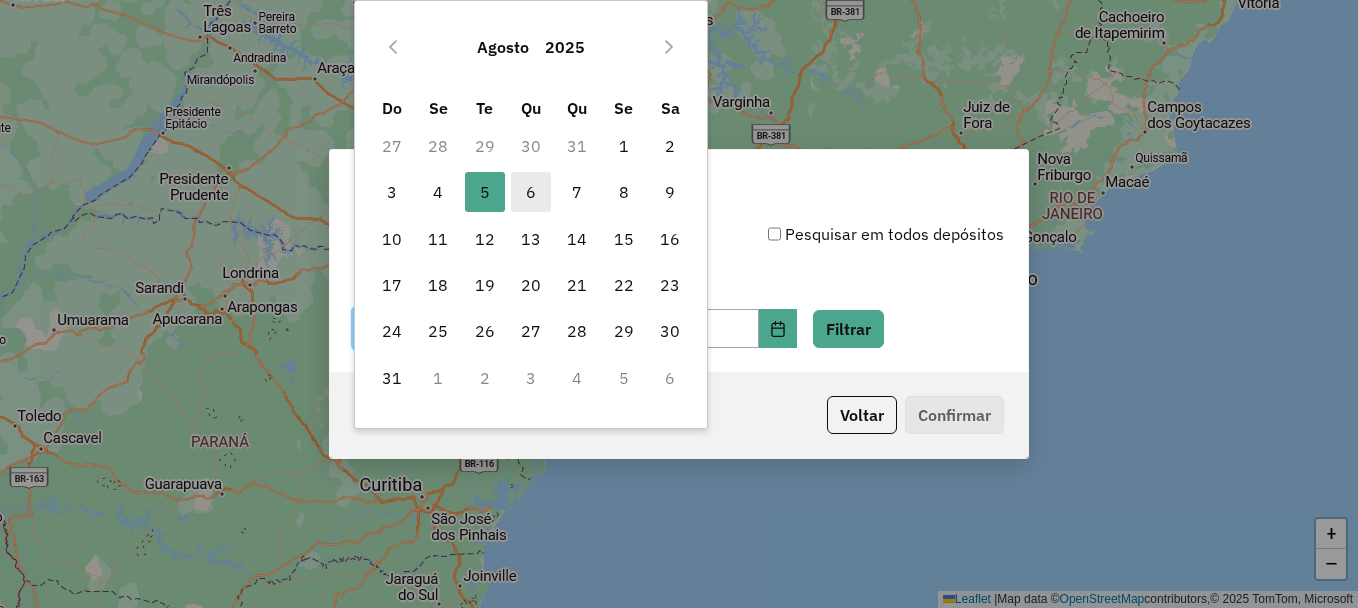 click on "6" at bounding box center [531, 192] 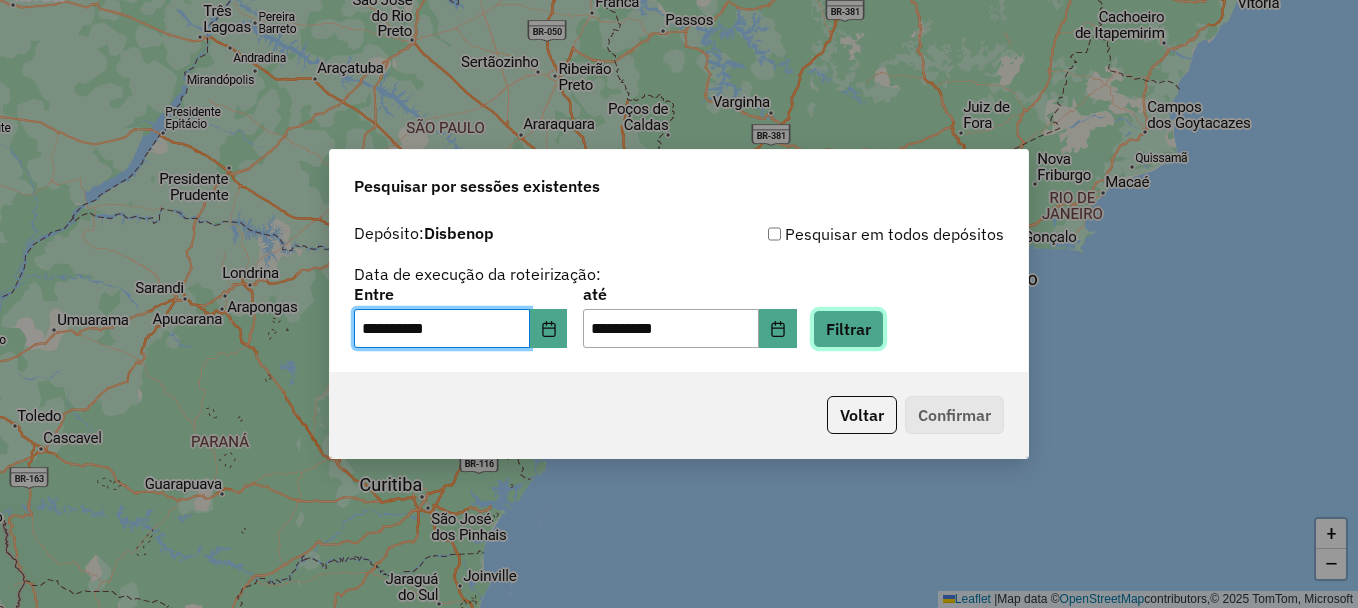 click on "Filtrar" 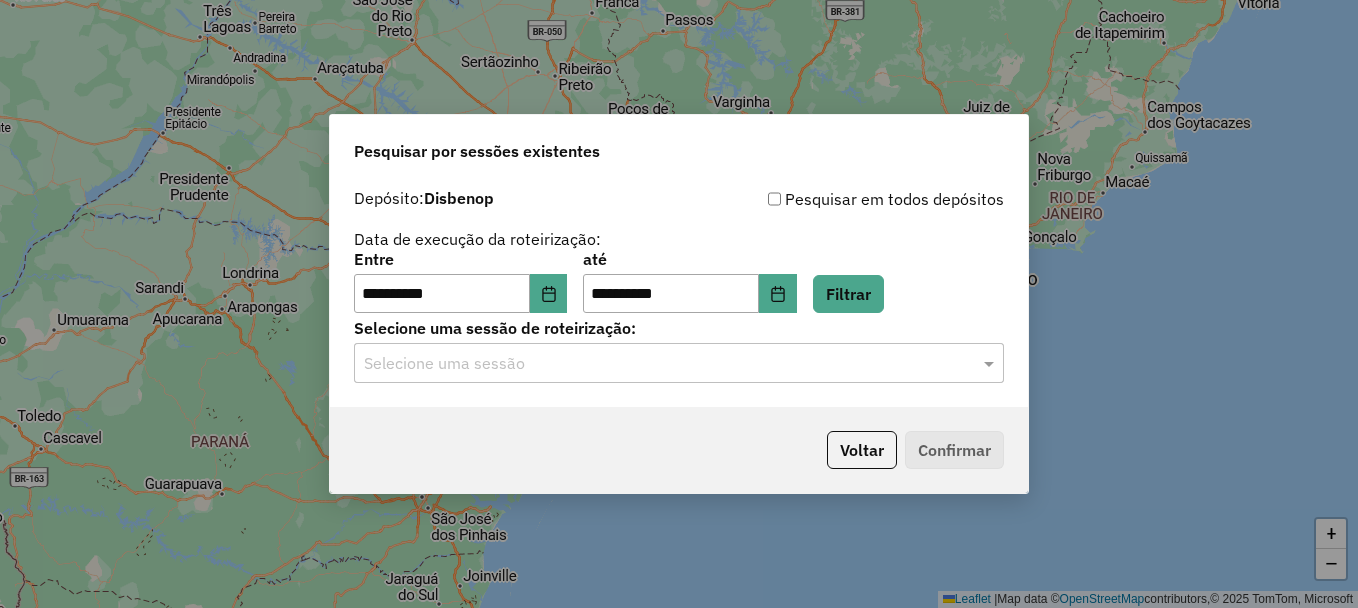 click 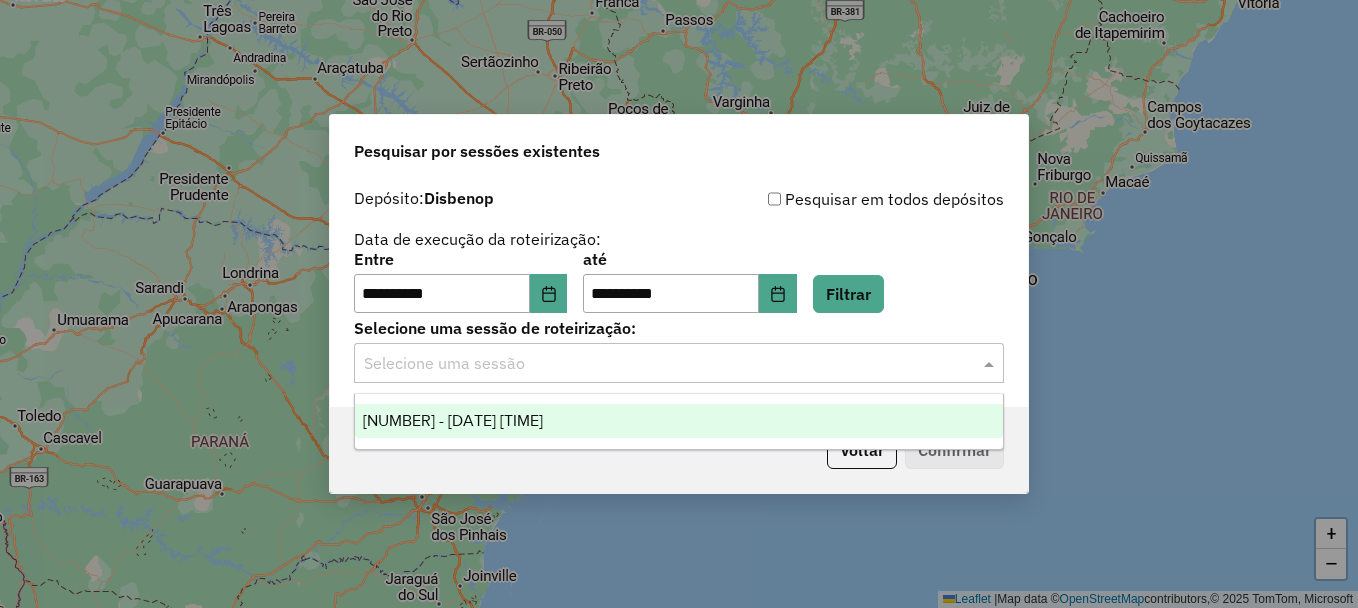click on "975695 - 06/08/2025 20:27" at bounding box center [453, 420] 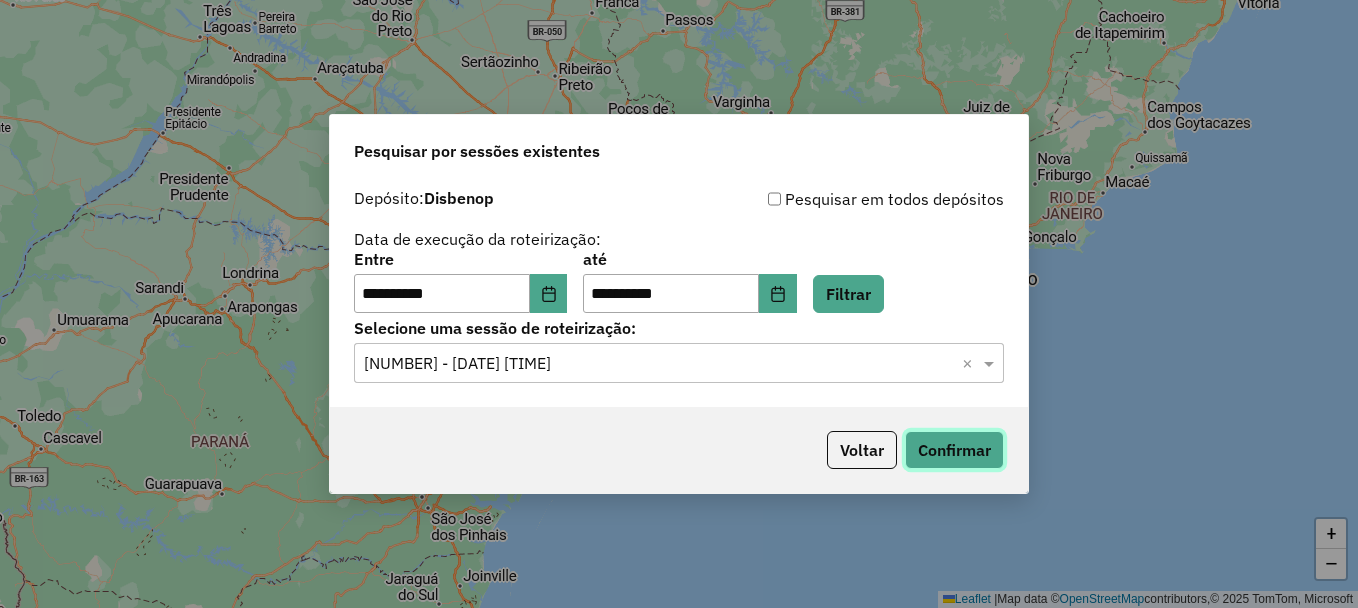click on "Confirmar" 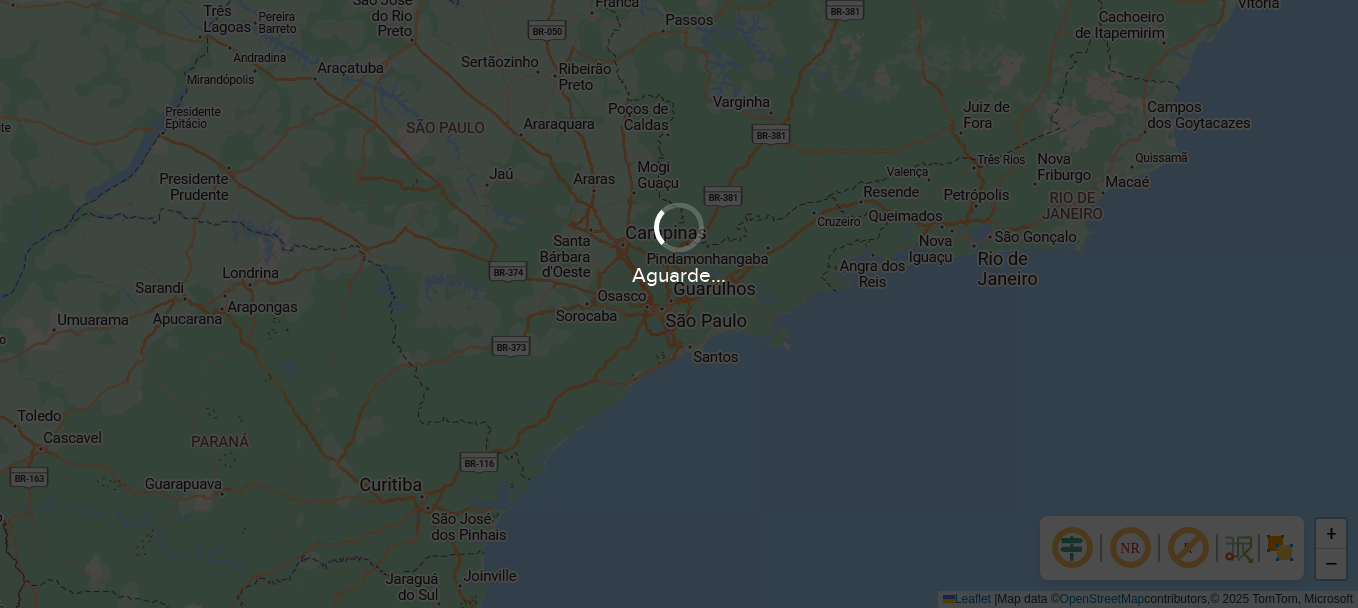 scroll, scrollTop: 0, scrollLeft: 0, axis: both 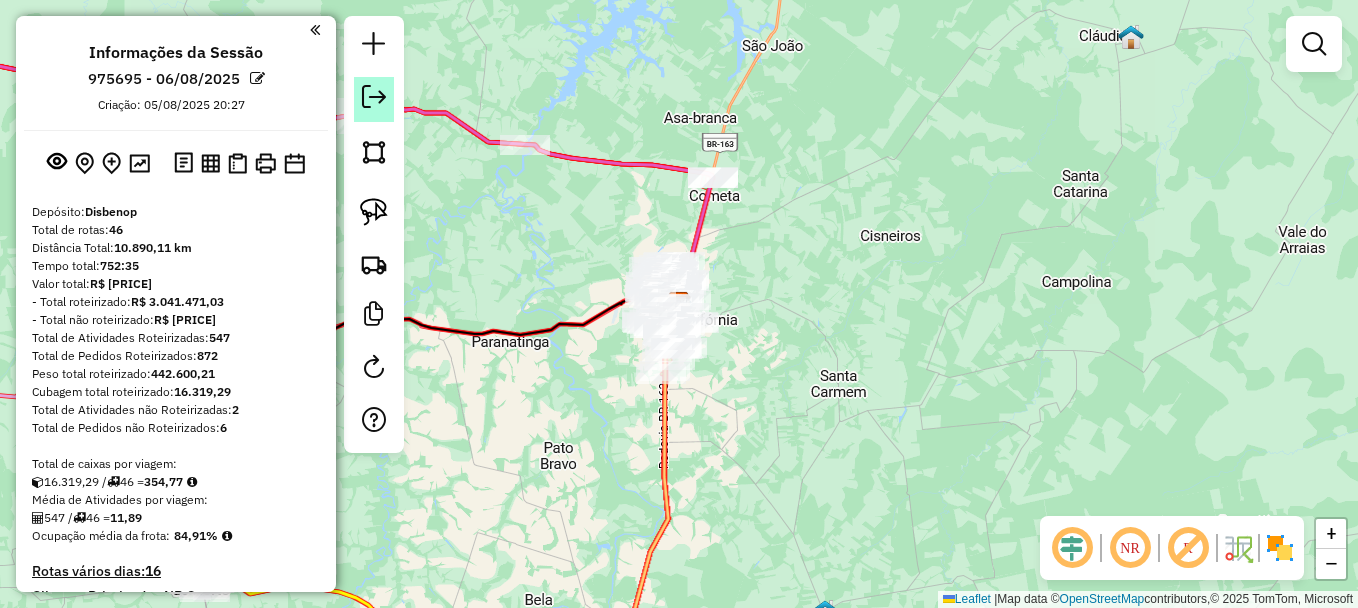 click 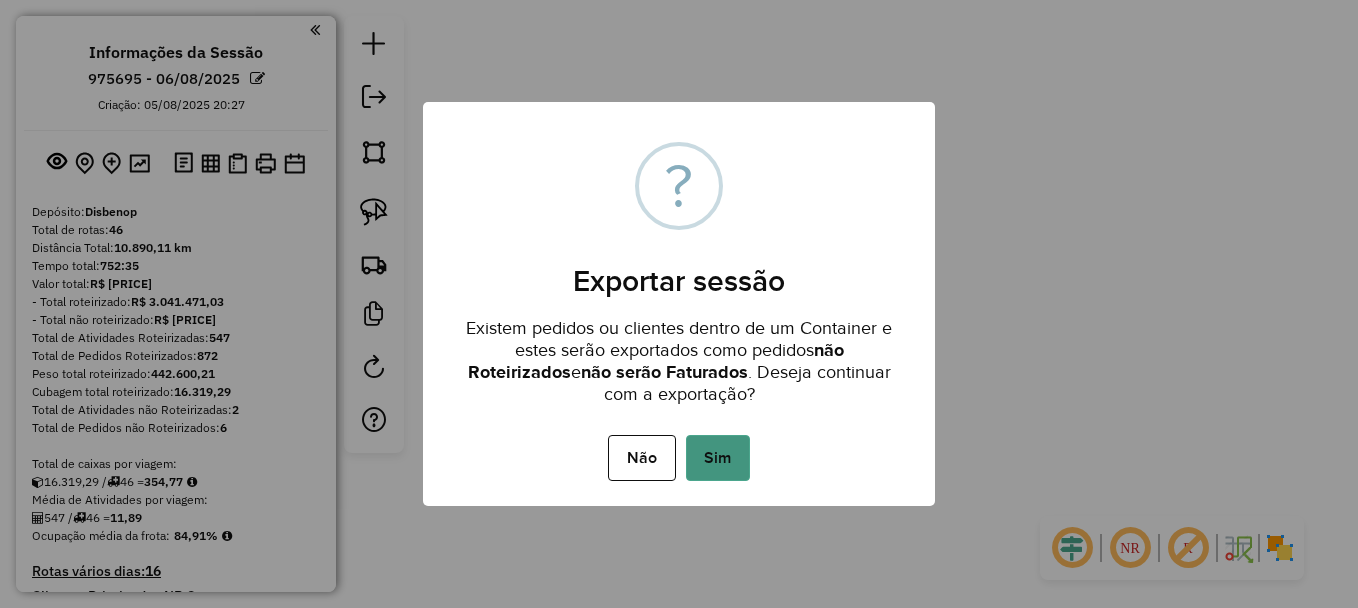click on "Sim" at bounding box center [718, 458] 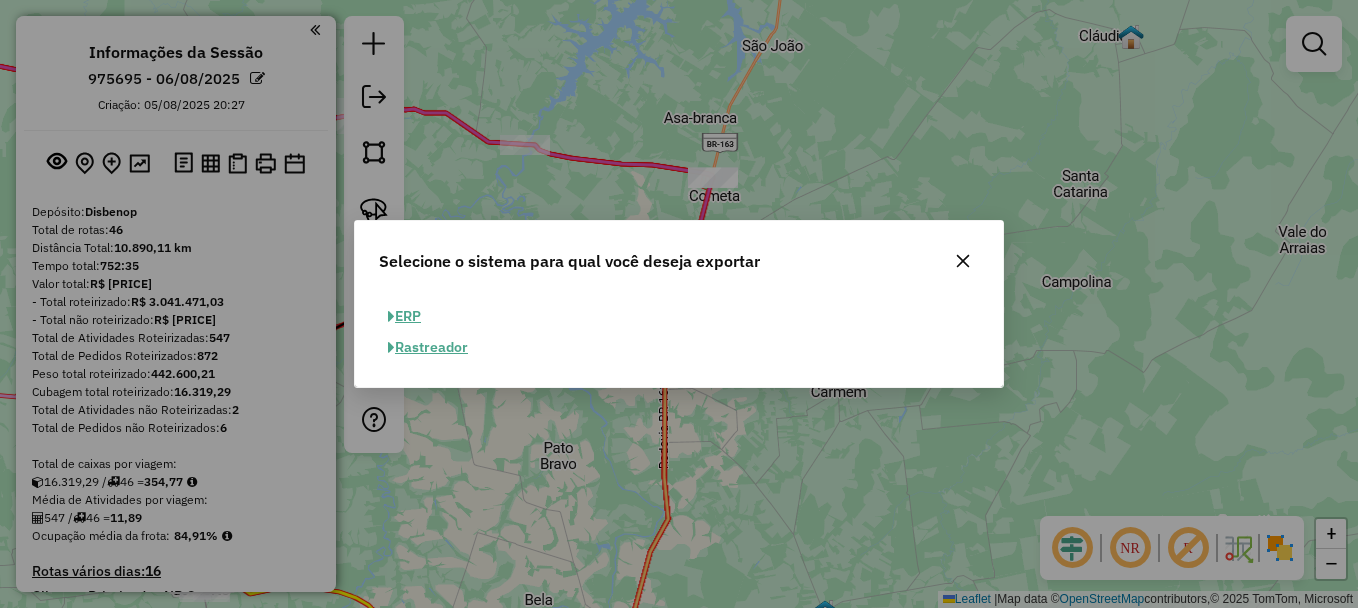 click on "ERP" 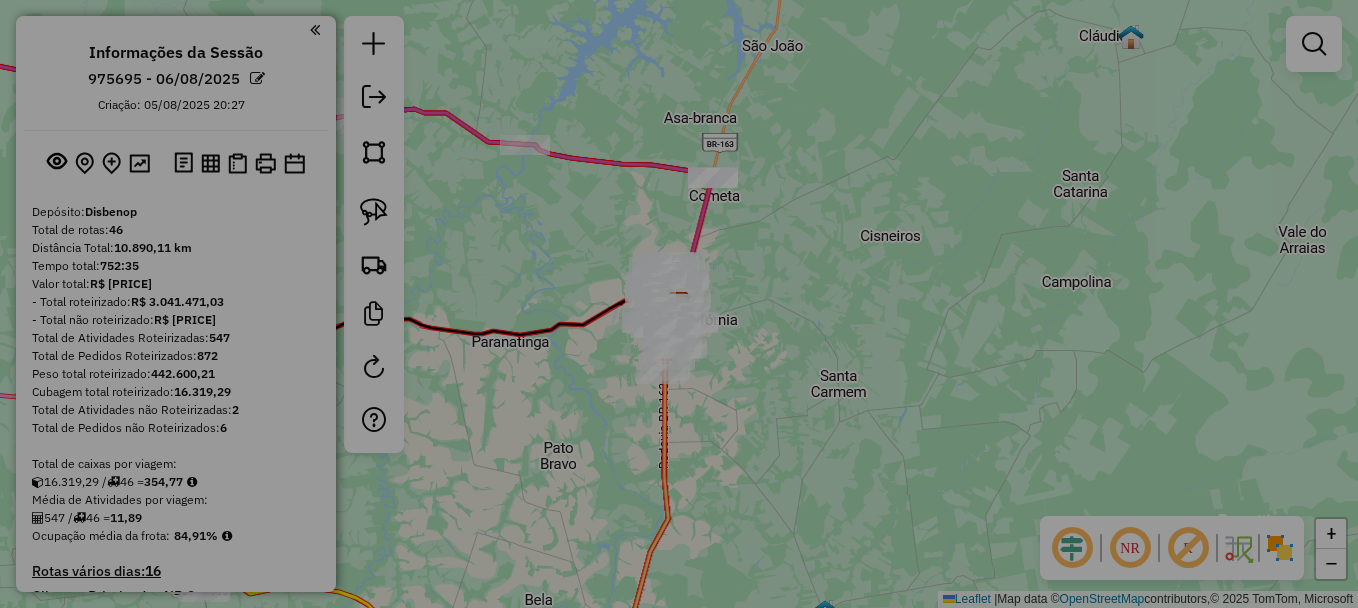 select on "**" 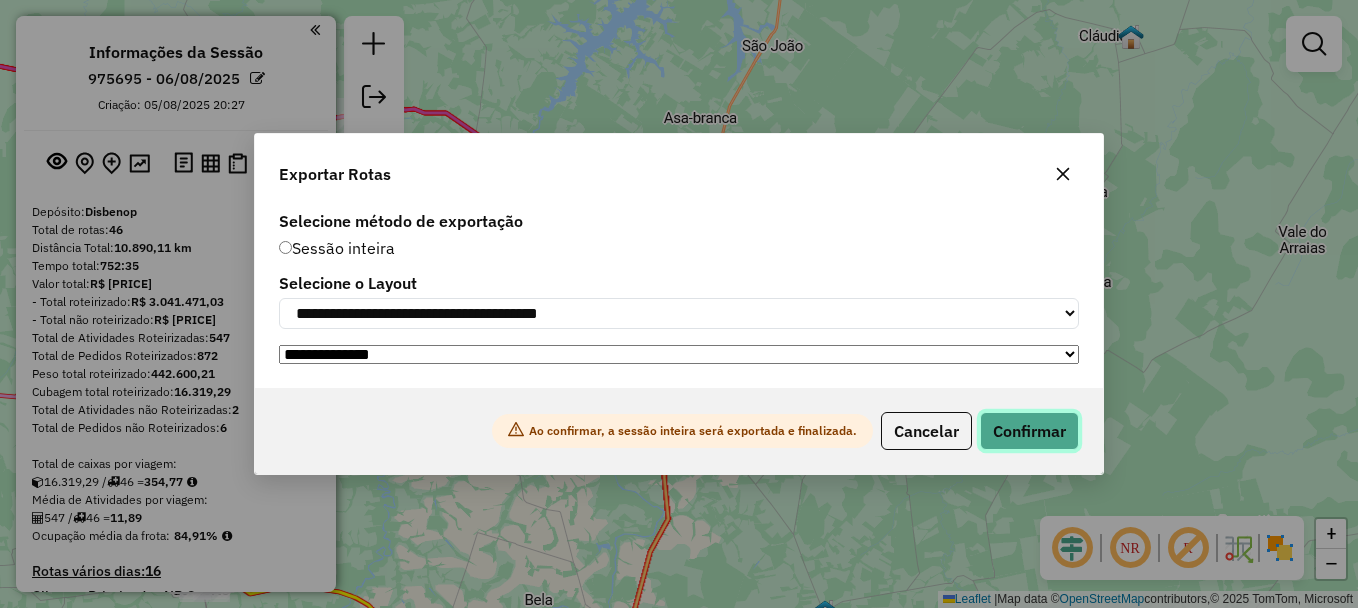 click on "Confirmar" 